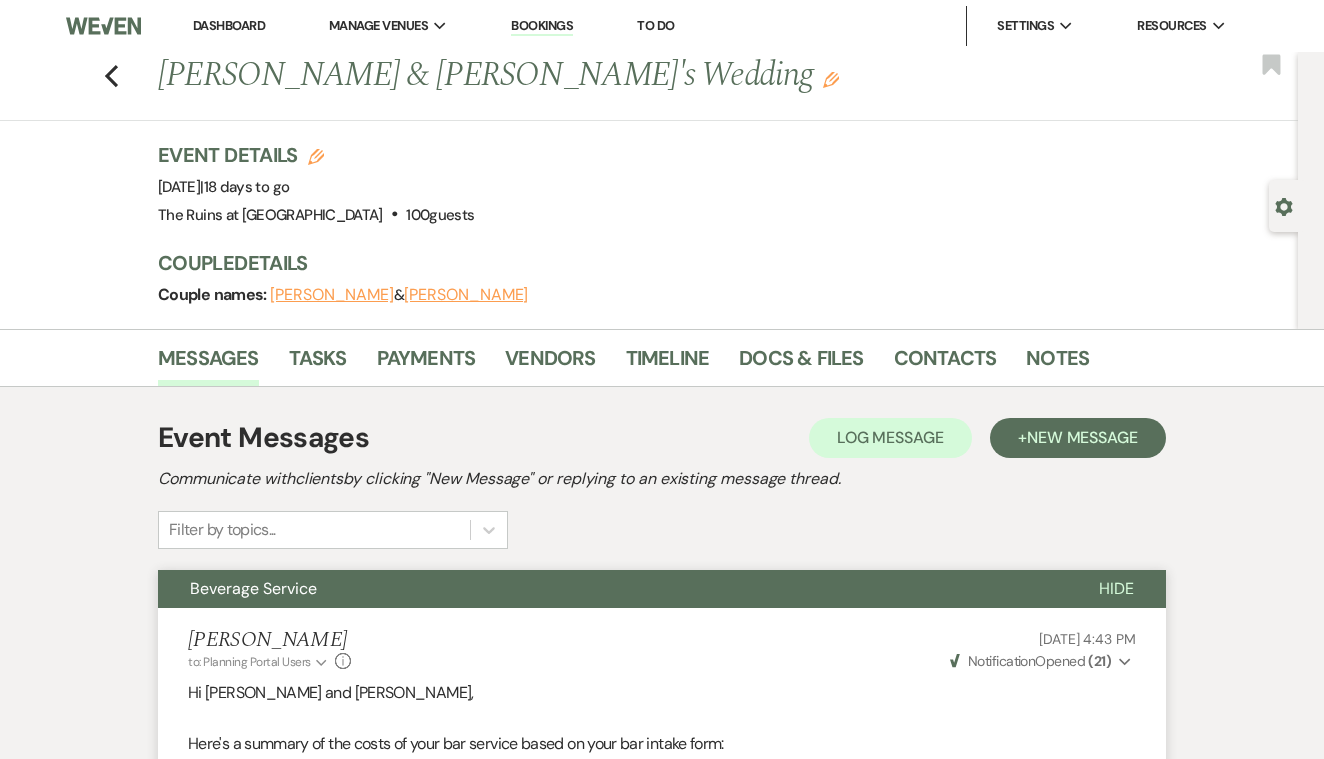 scroll, scrollTop: 3338, scrollLeft: 0, axis: vertical 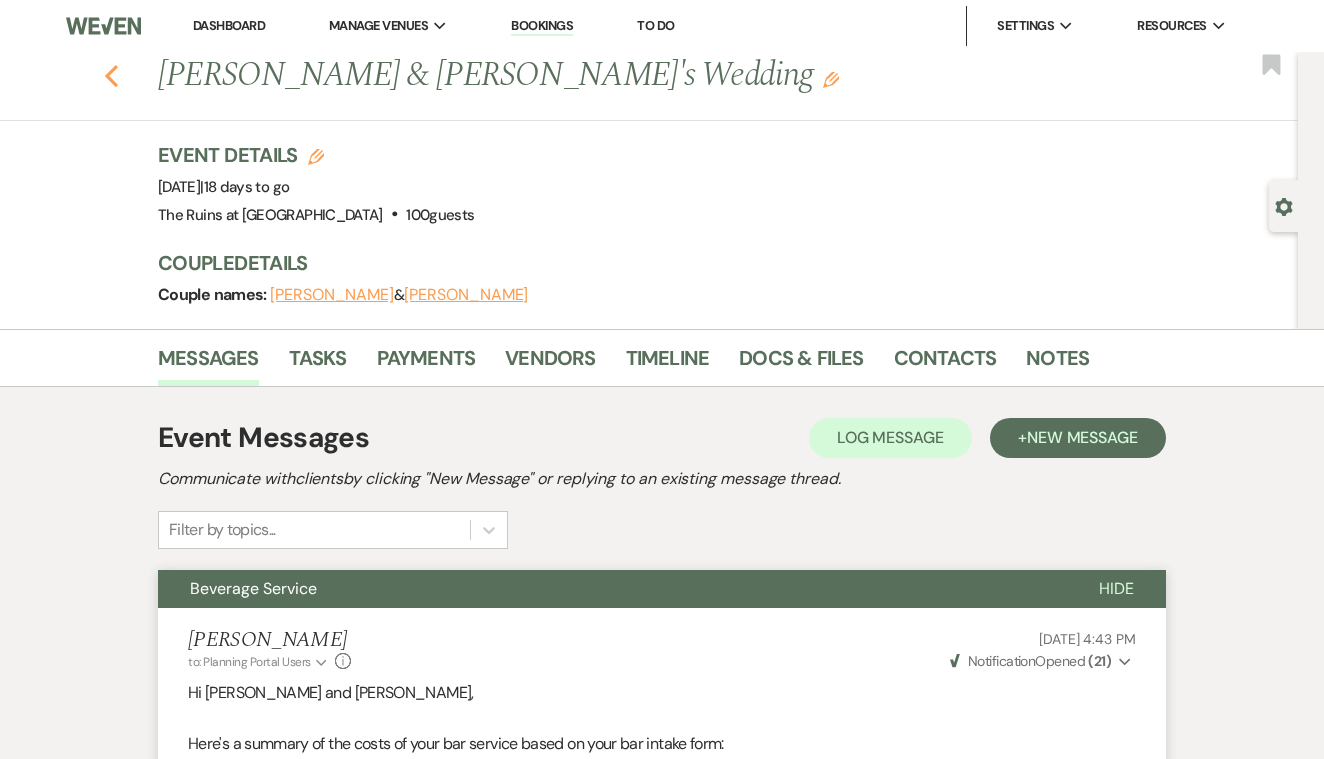 click 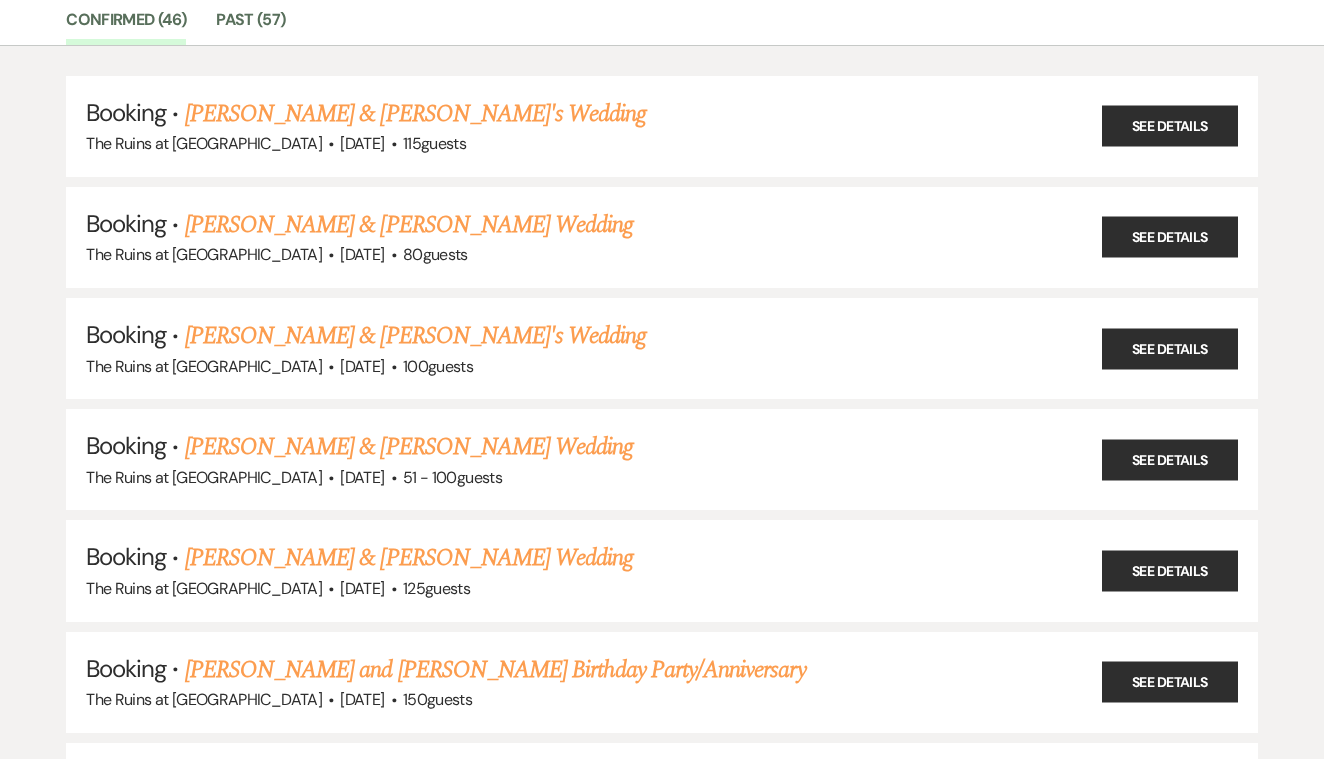 scroll, scrollTop: 173, scrollLeft: 0, axis: vertical 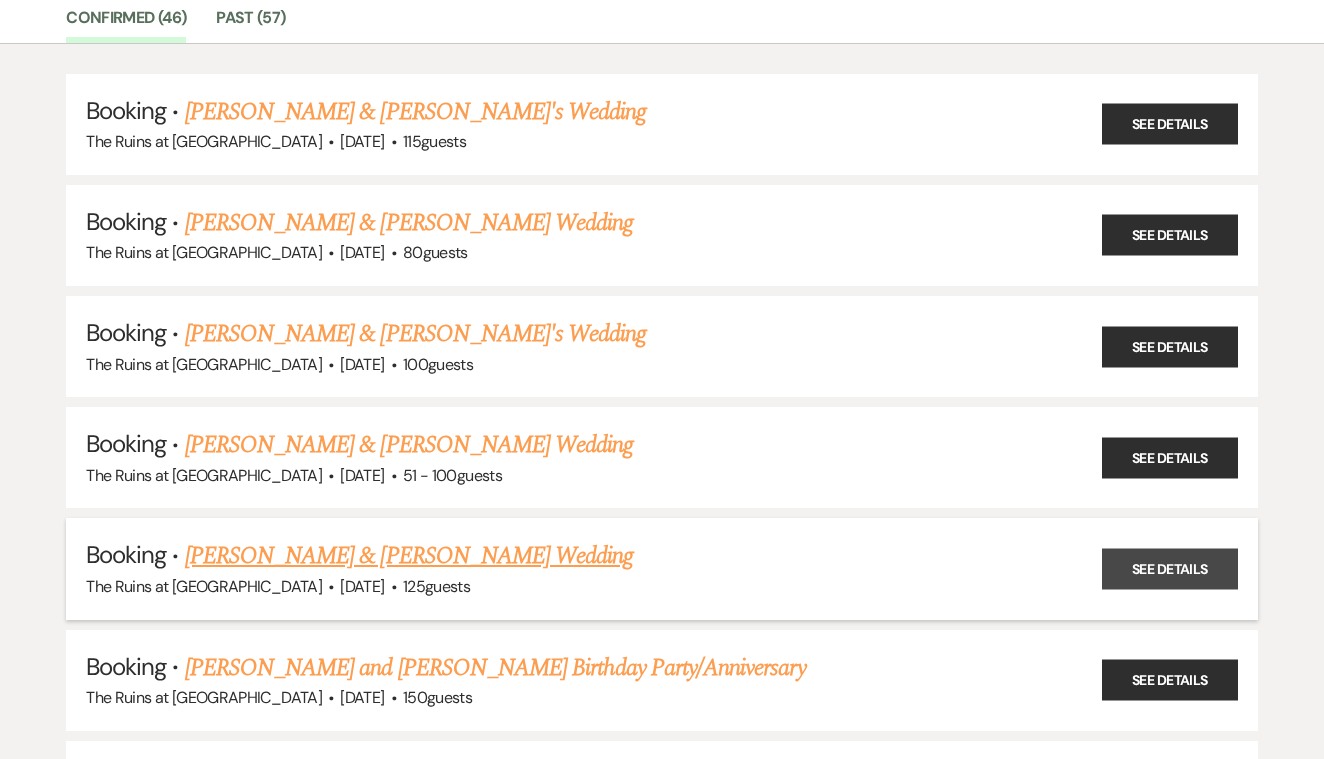 click on "See Details" at bounding box center [1170, 568] 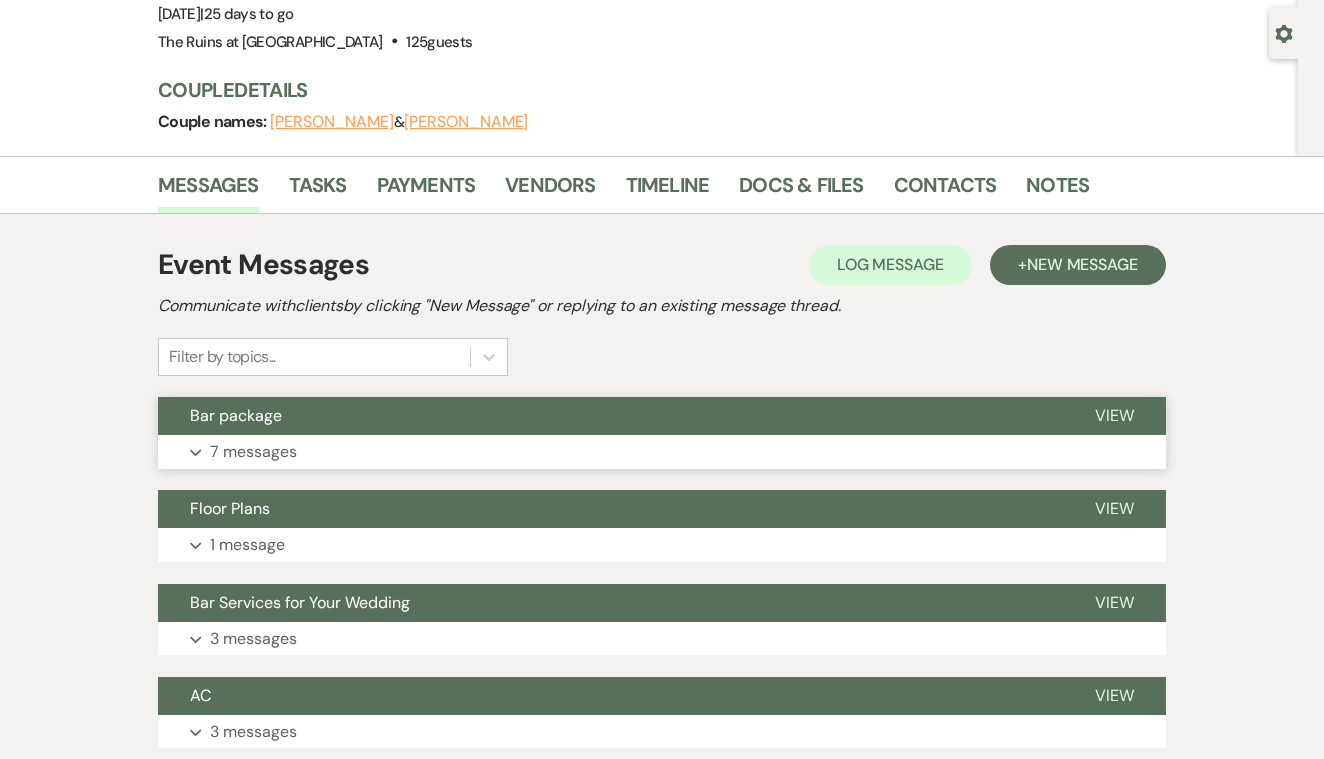 click on "View" at bounding box center (1114, 415) 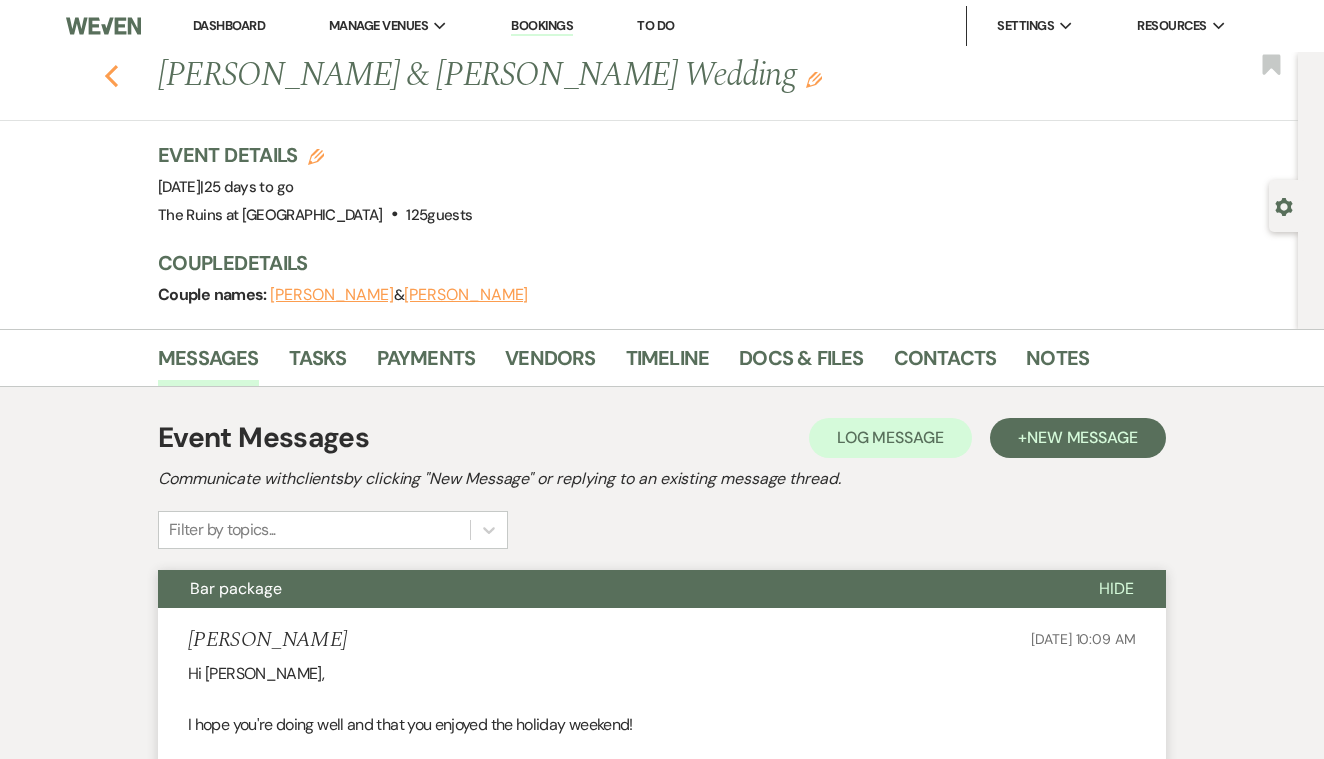scroll, scrollTop: 0, scrollLeft: 0, axis: both 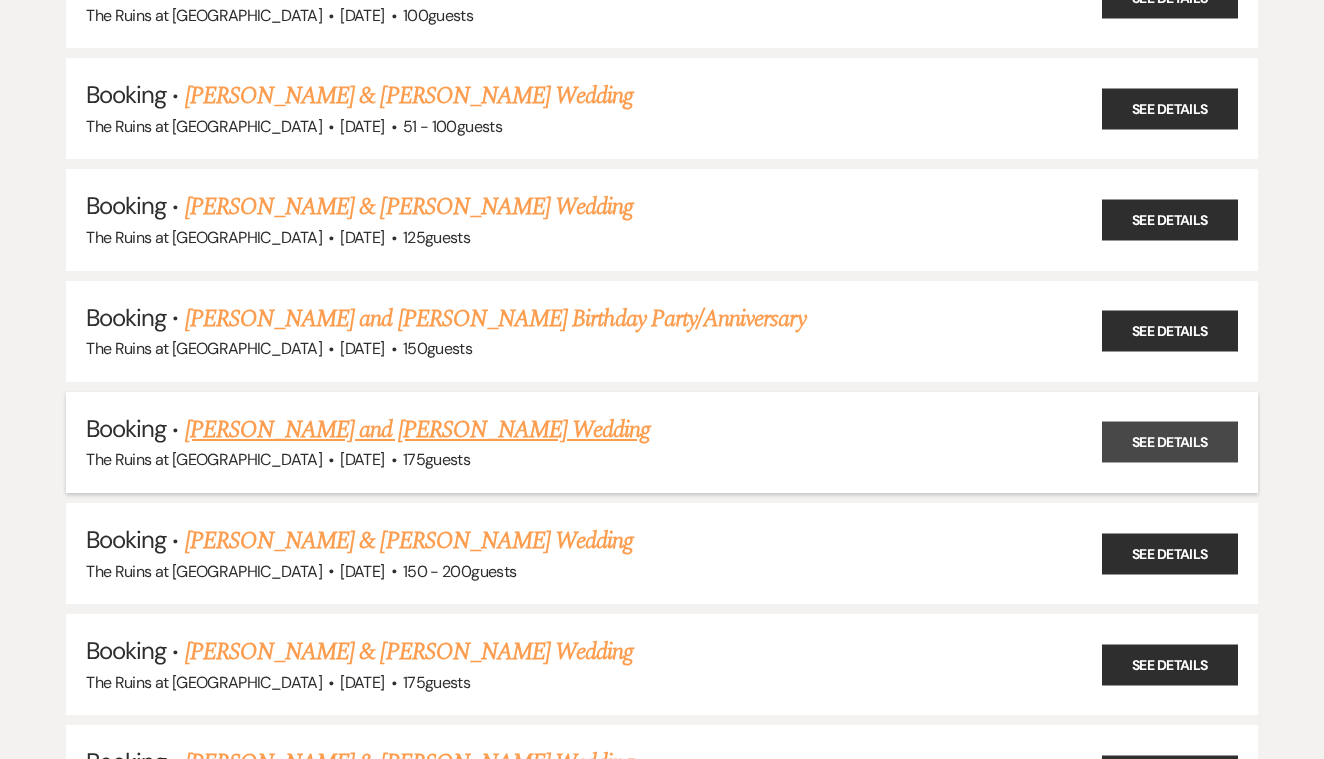 click on "See Details" at bounding box center (1170, 442) 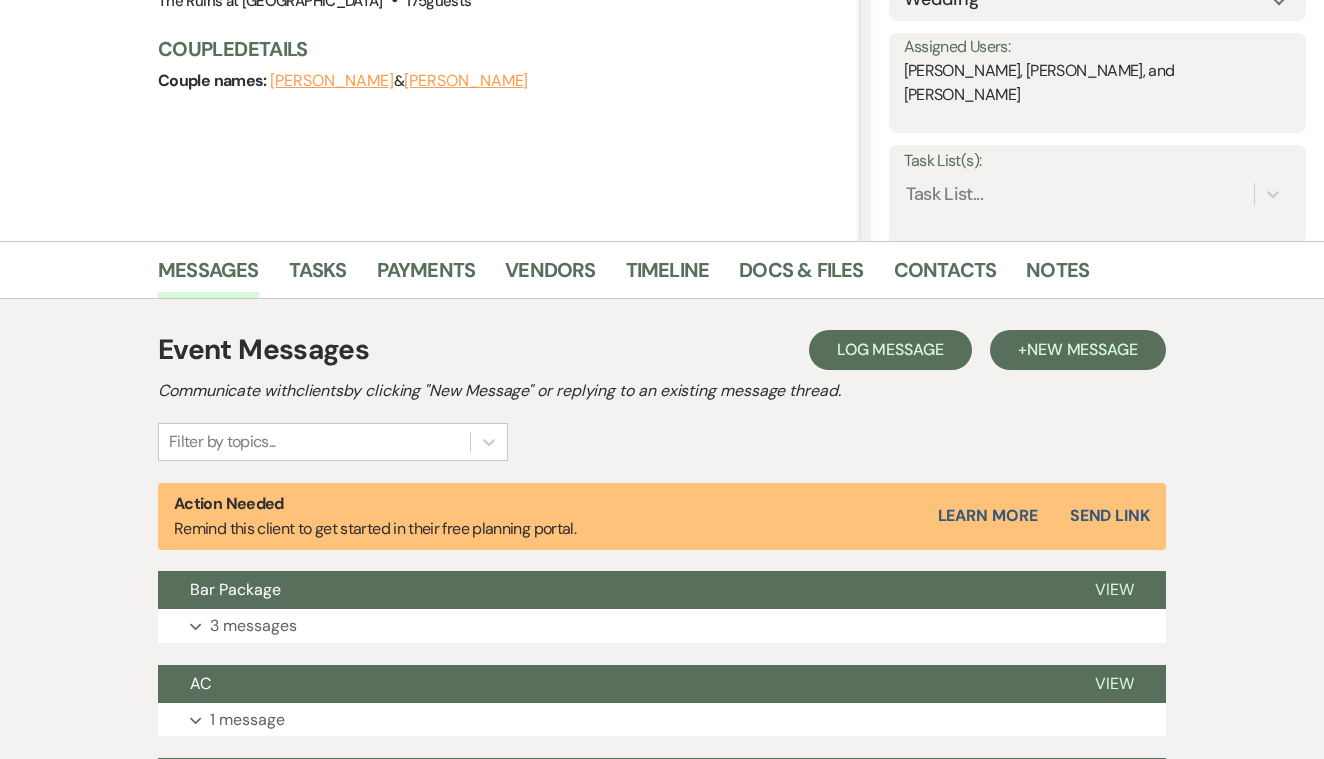 scroll, scrollTop: 271, scrollLeft: 0, axis: vertical 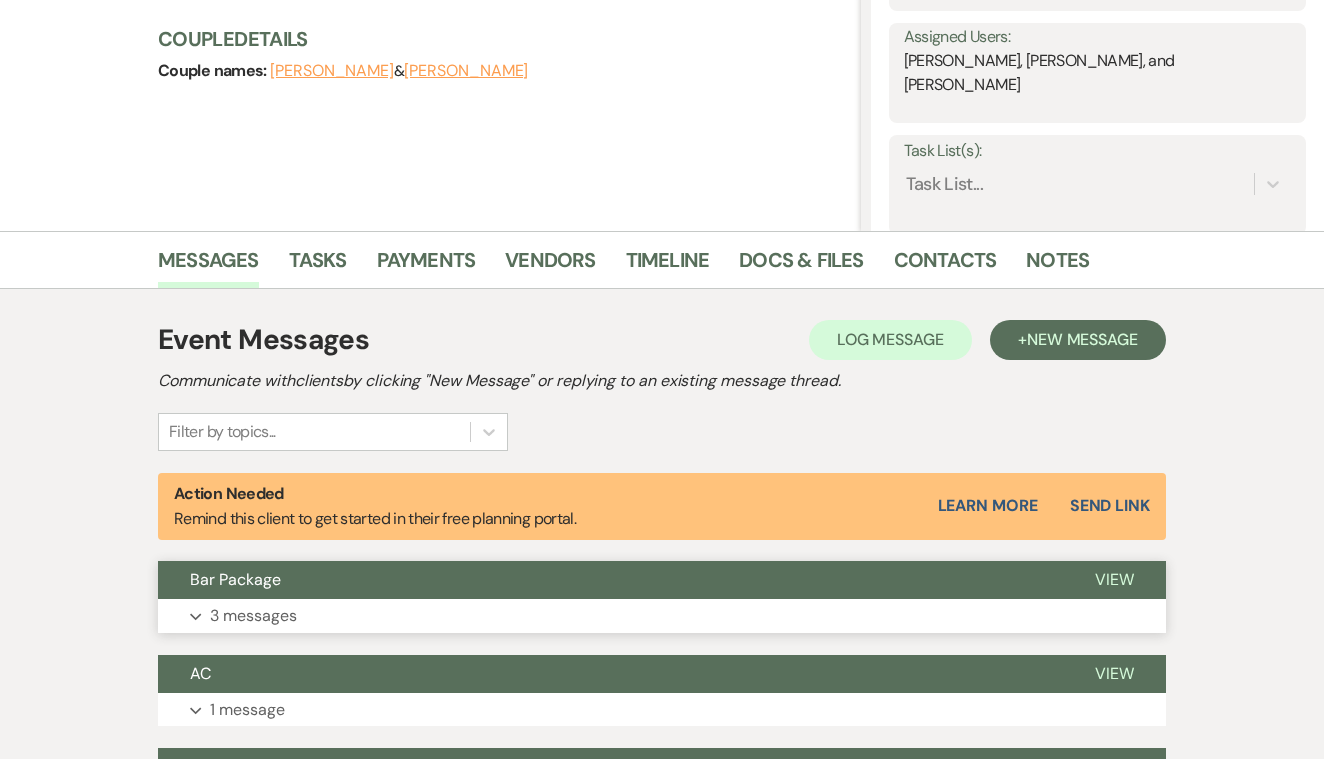 click on "View" at bounding box center [1114, 579] 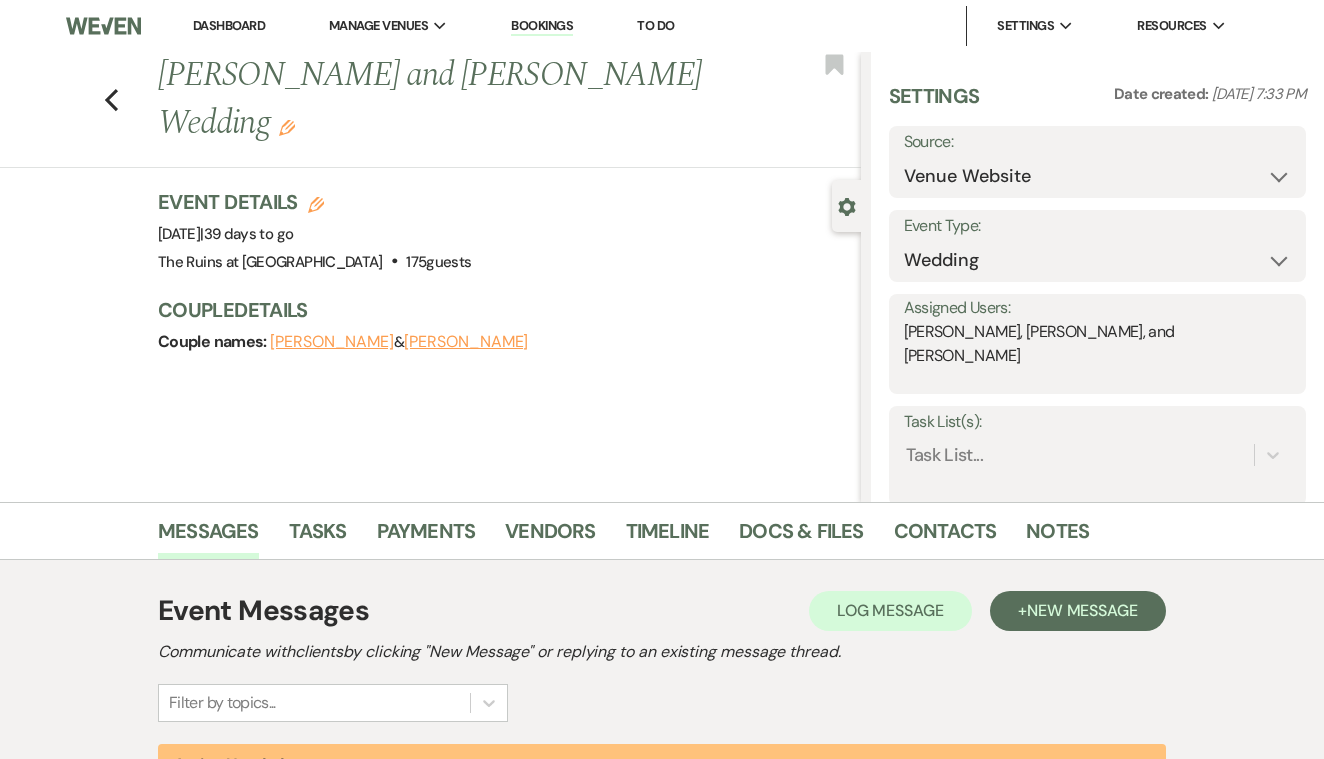 scroll, scrollTop: 0, scrollLeft: 0, axis: both 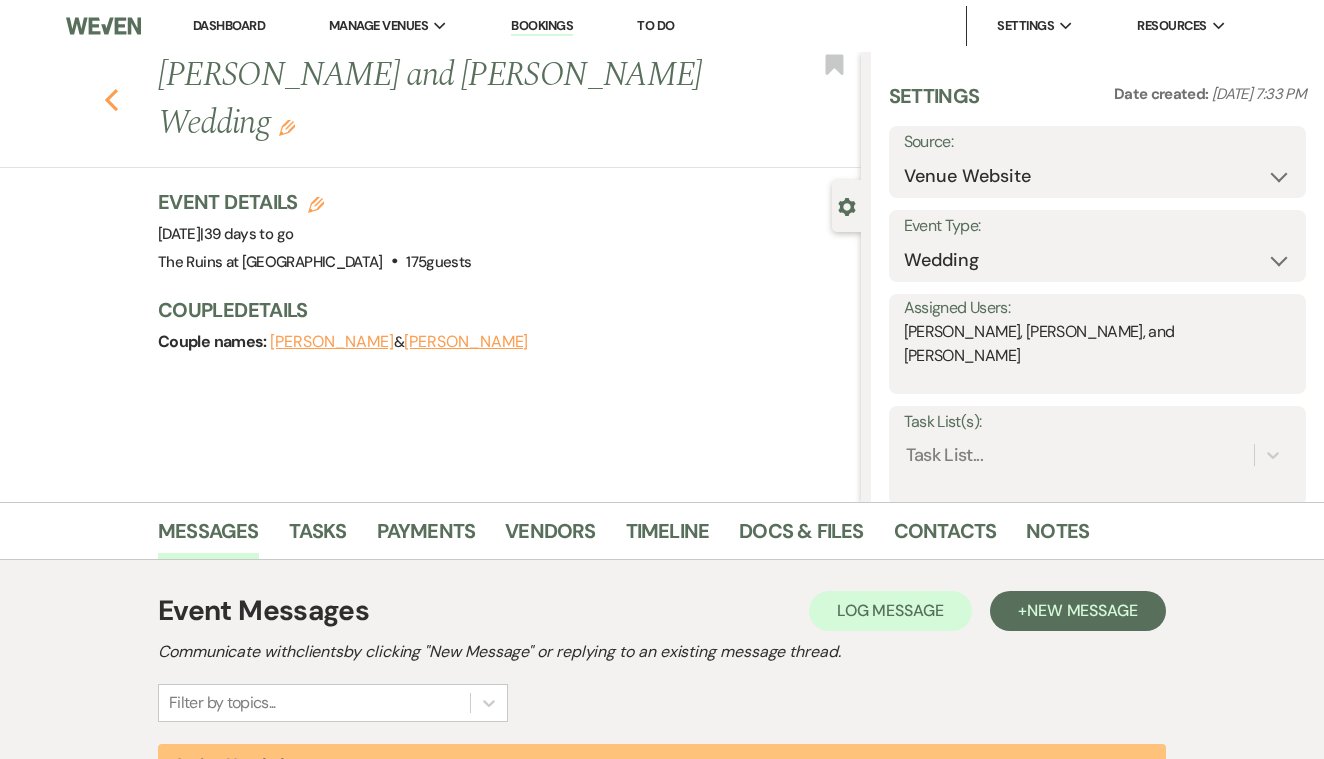 click on "Previous" 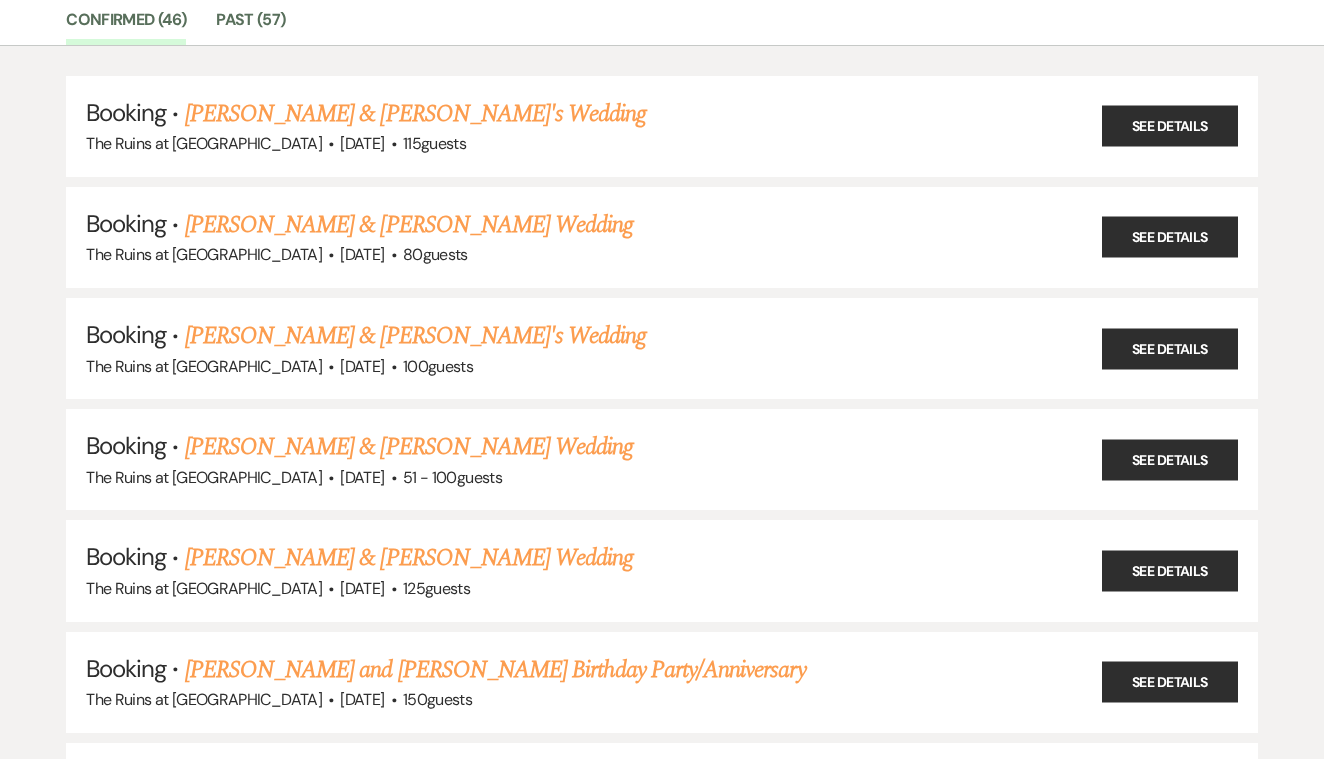scroll, scrollTop: 164, scrollLeft: 0, axis: vertical 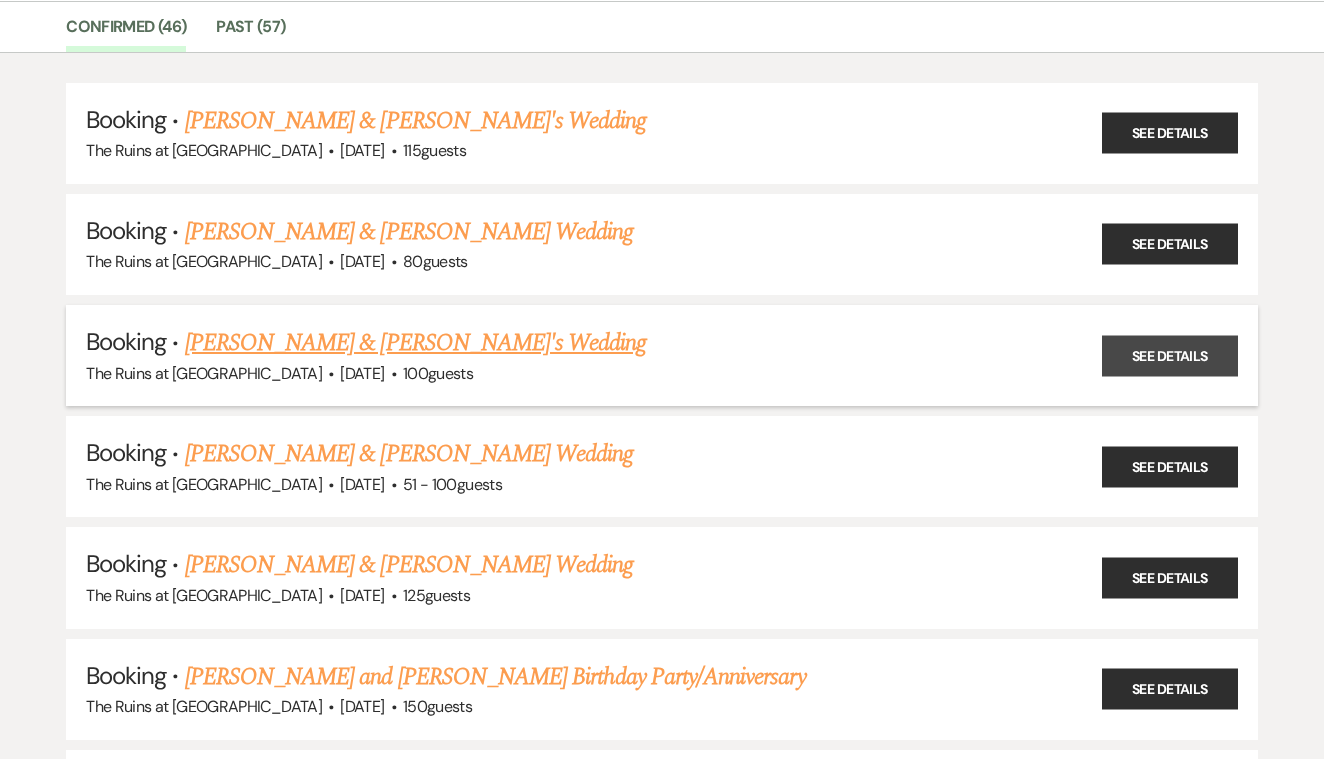 click on "See Details" at bounding box center [1170, 355] 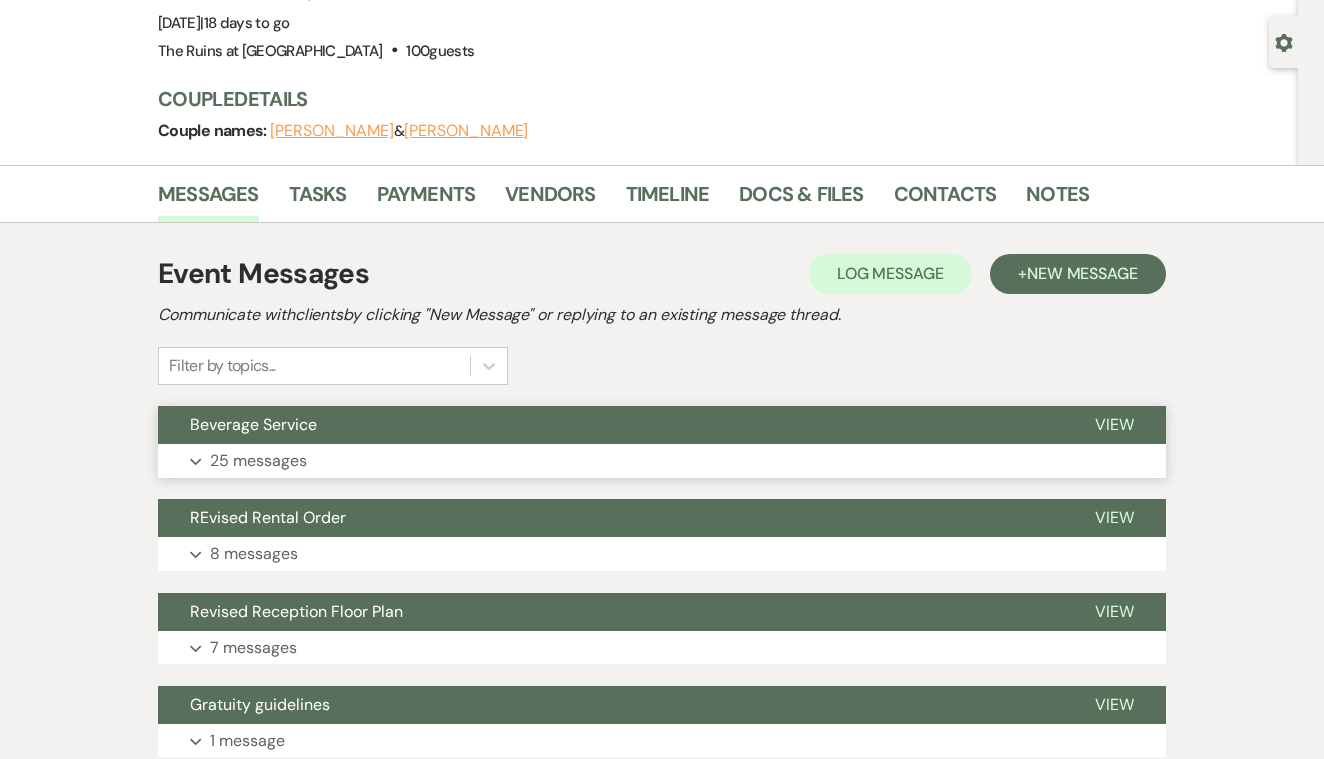 click on "View" at bounding box center (1114, 424) 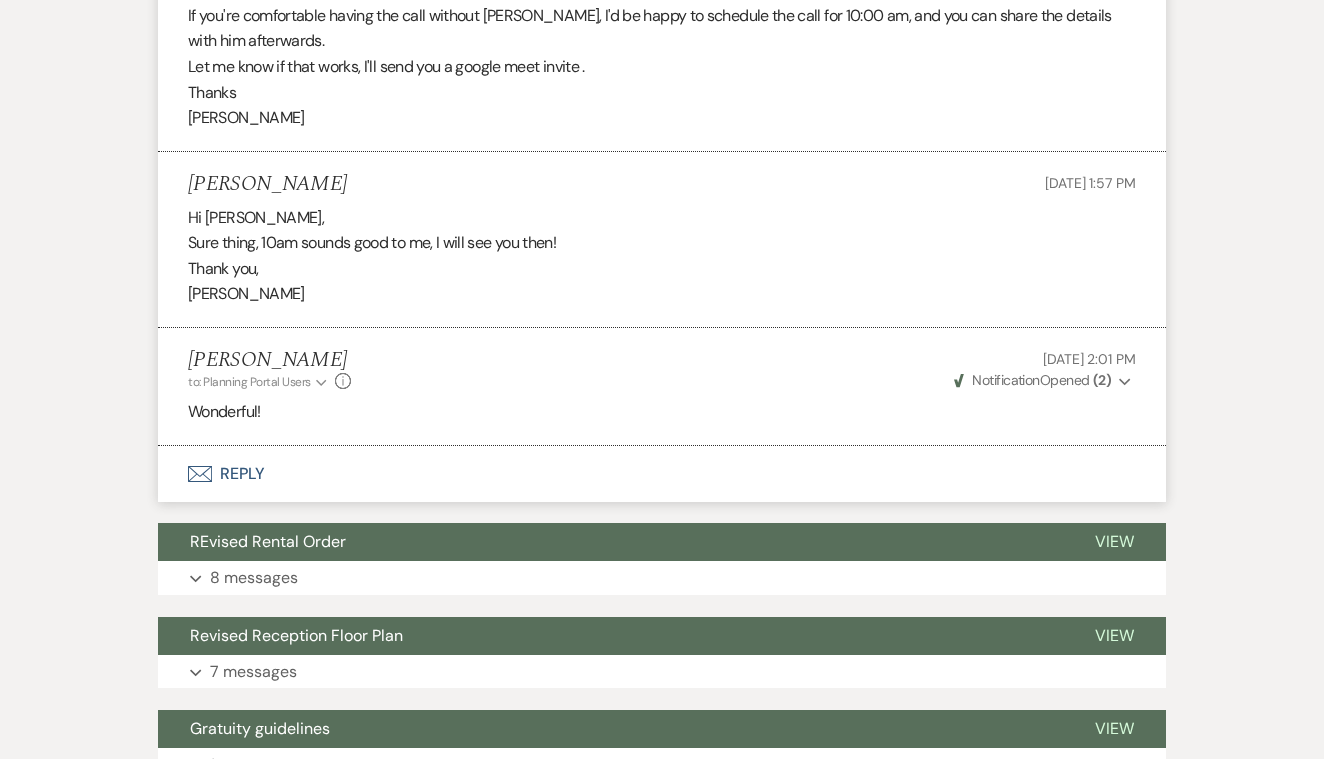scroll, scrollTop: 7405, scrollLeft: 0, axis: vertical 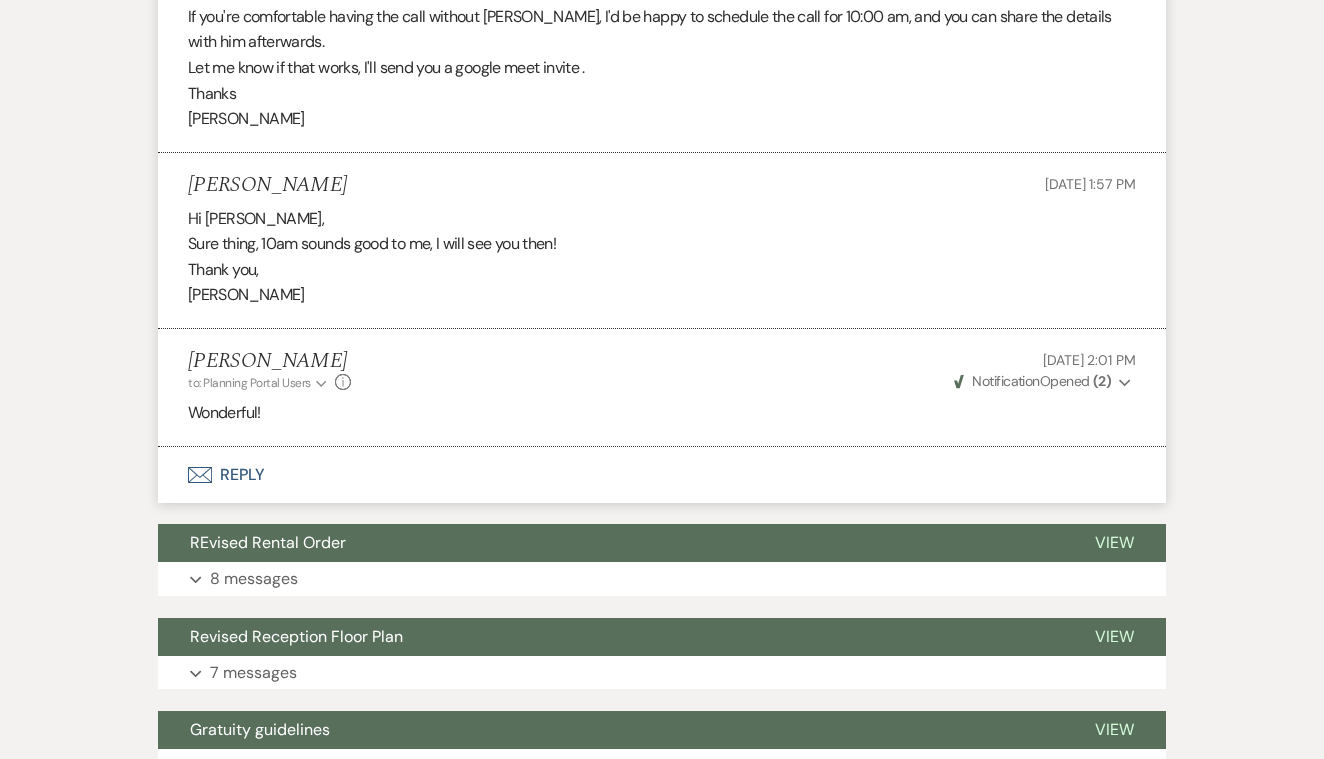 click on "Expand" 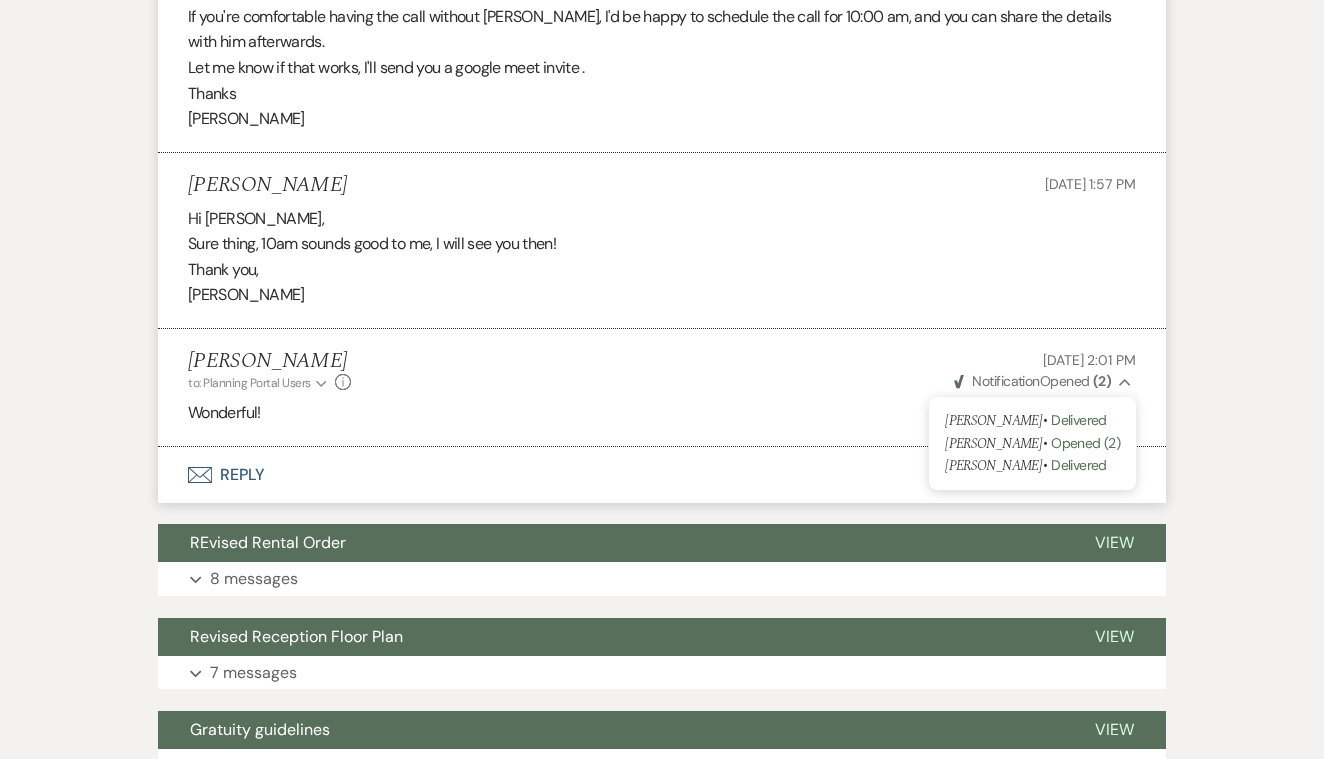 click on "Collapse" 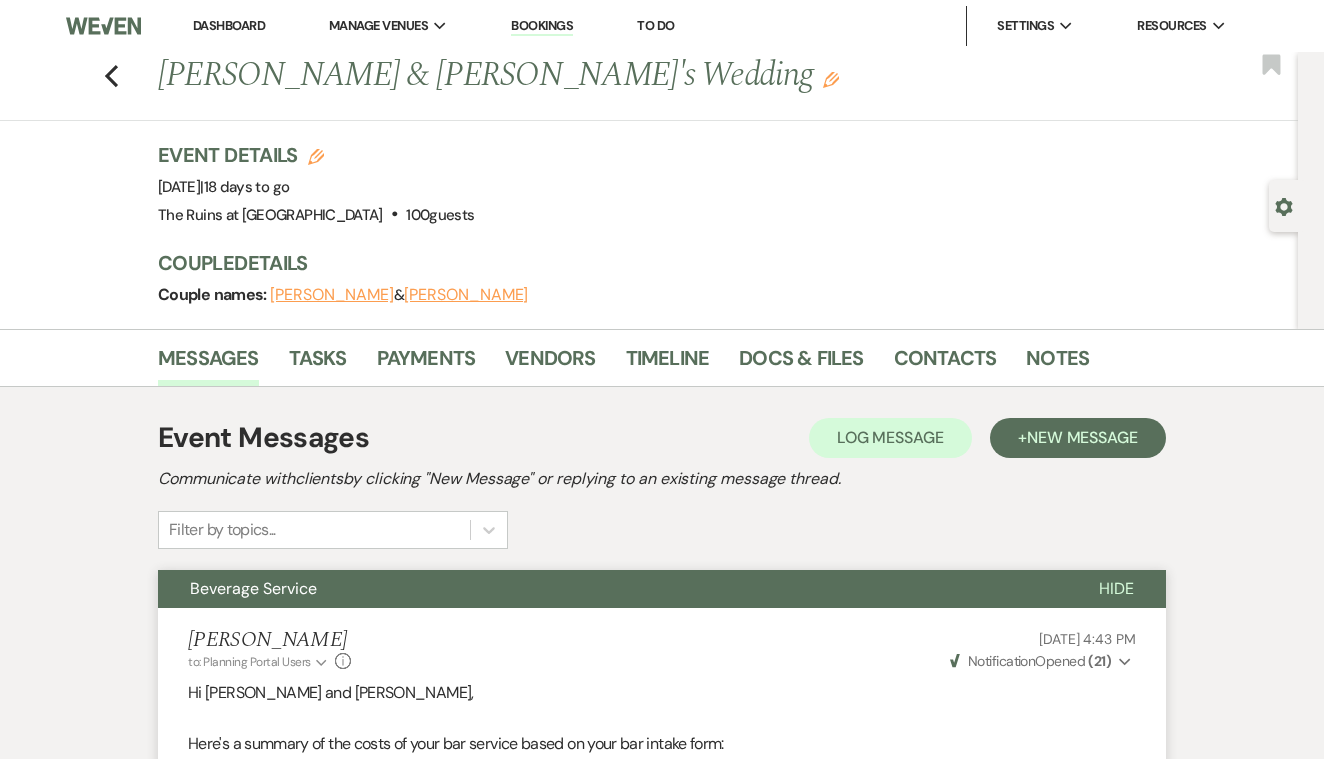 scroll, scrollTop: 0, scrollLeft: 0, axis: both 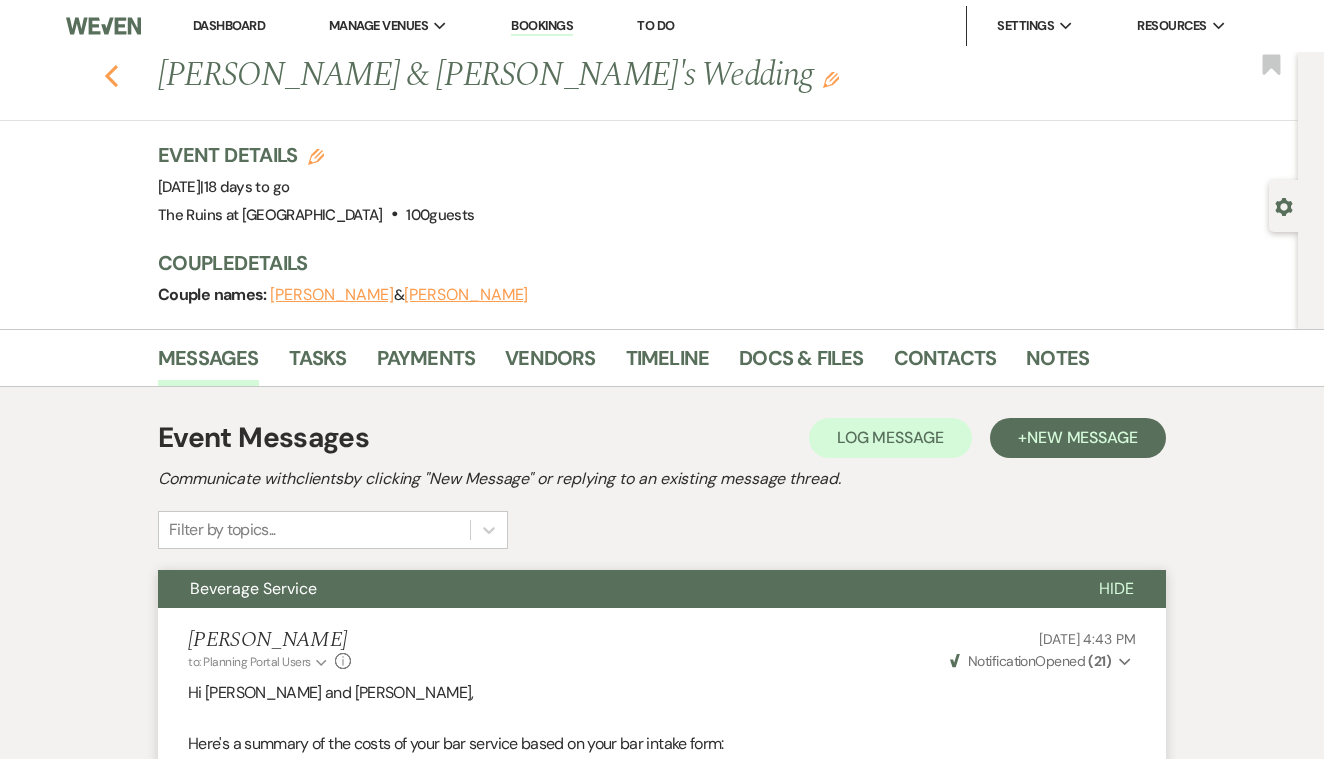 click 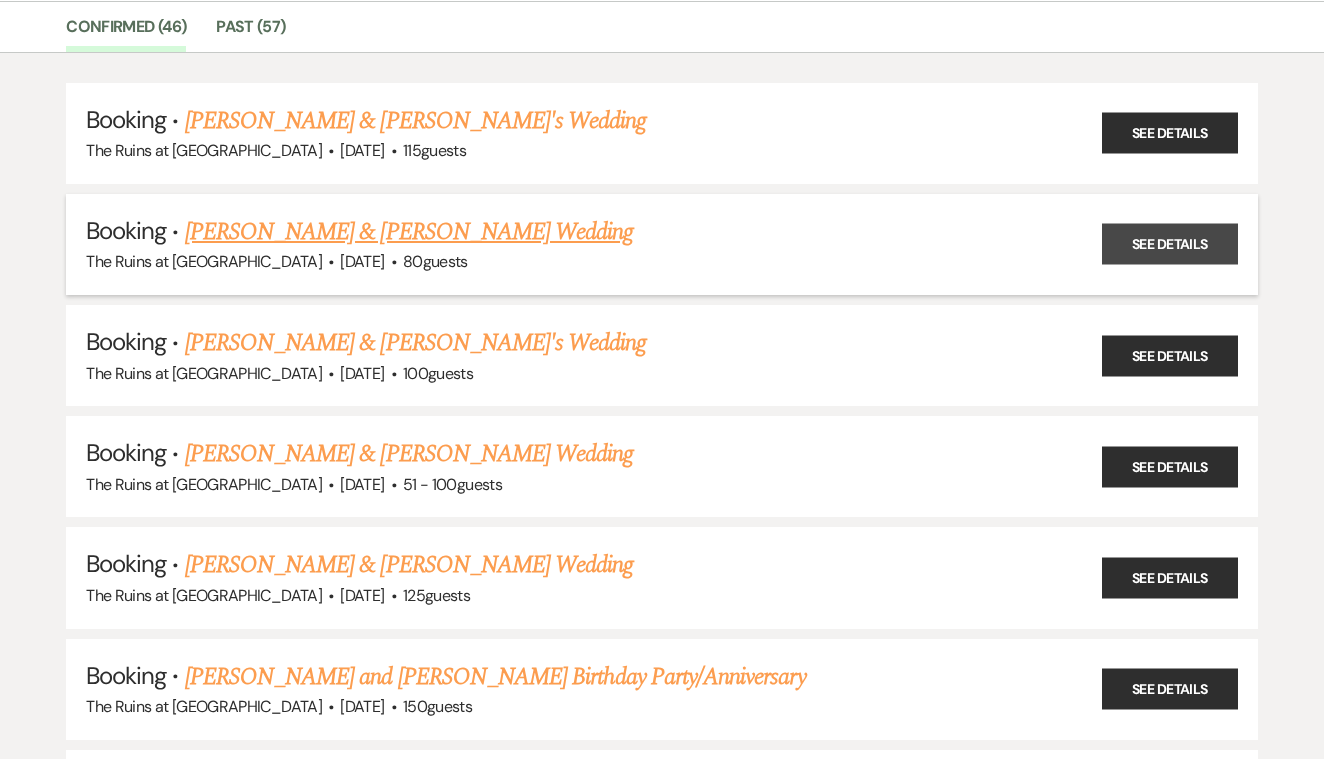 click on "See Details" at bounding box center [1170, 244] 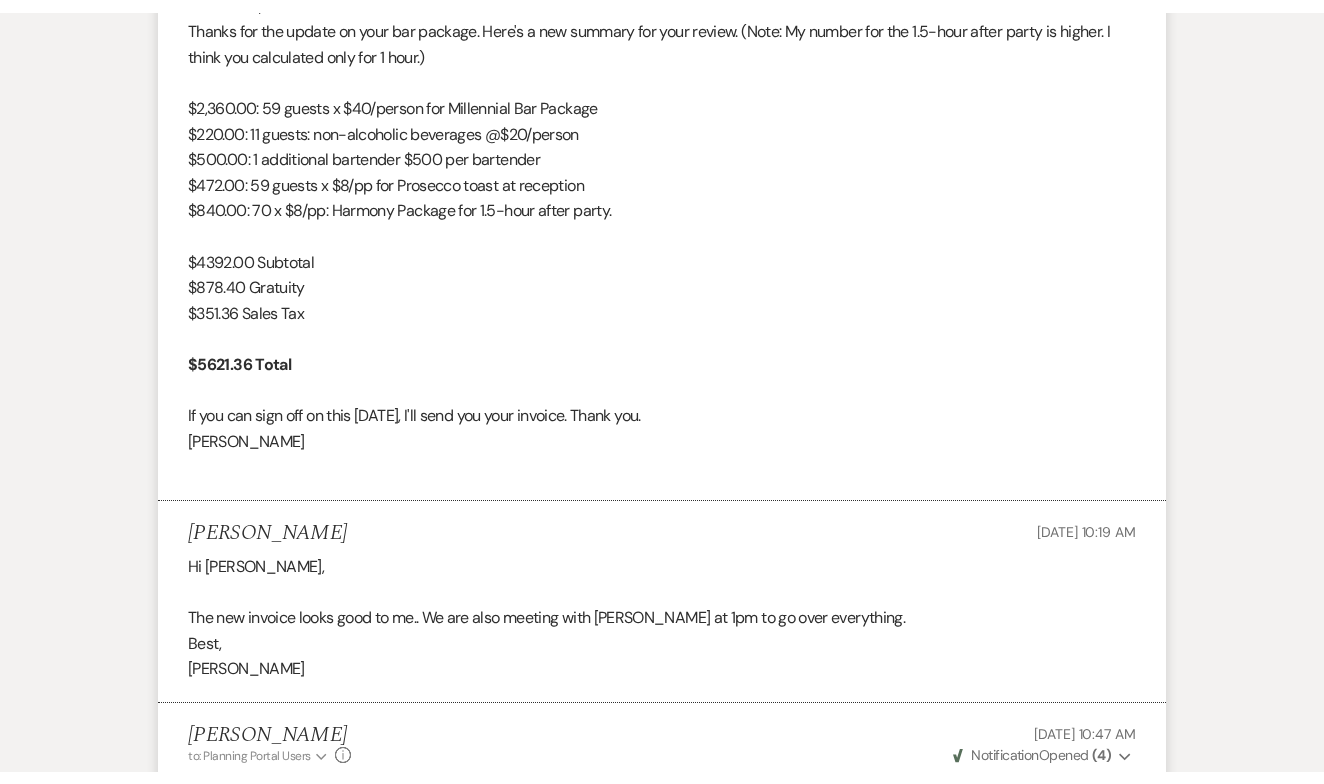 scroll, scrollTop: 3286, scrollLeft: 0, axis: vertical 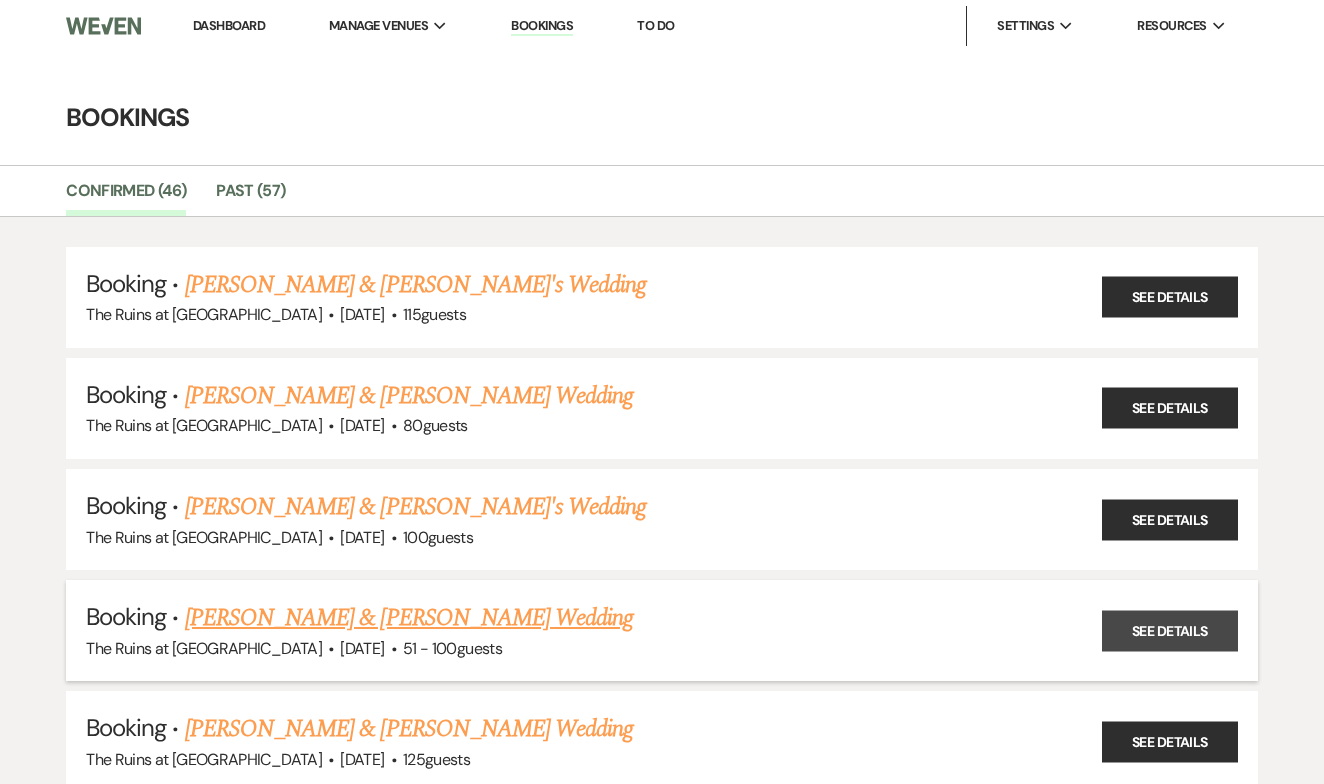 click on "See Details" at bounding box center [1170, 630] 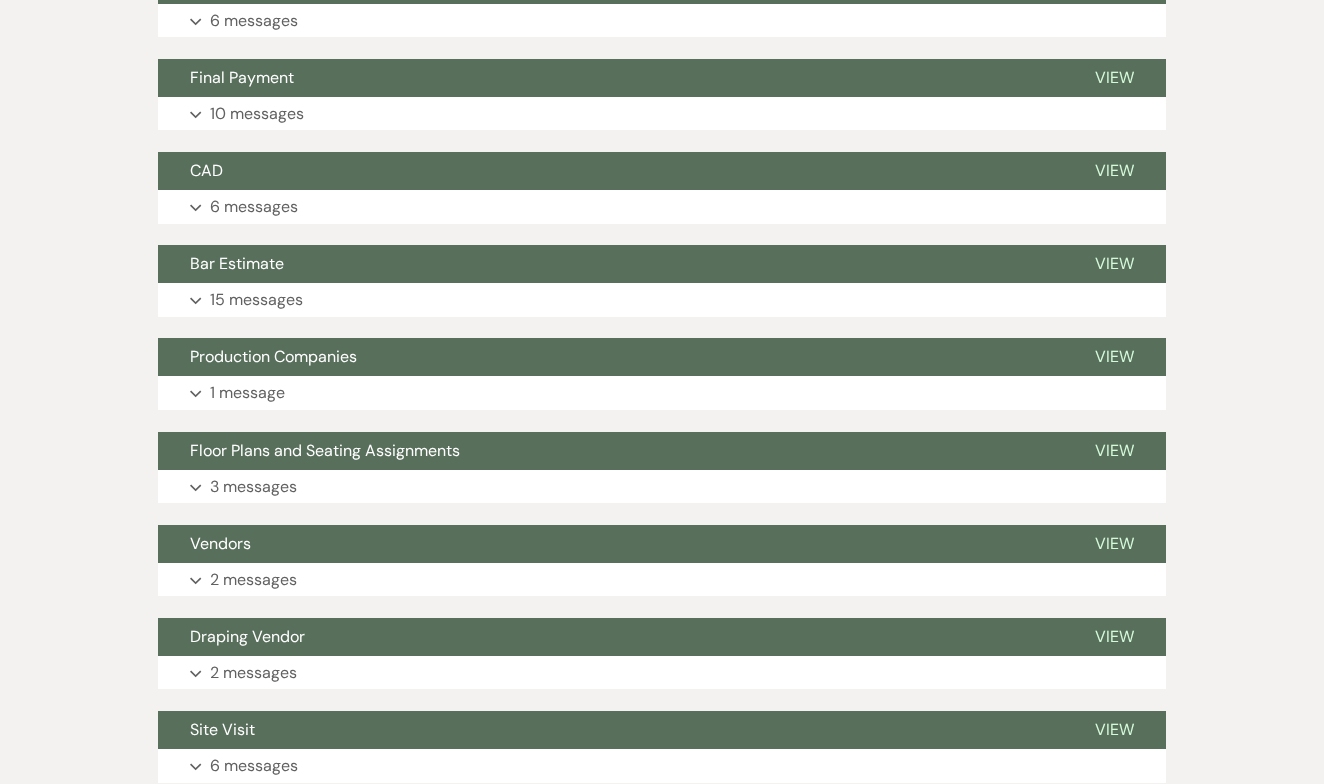 scroll, scrollTop: 724, scrollLeft: 0, axis: vertical 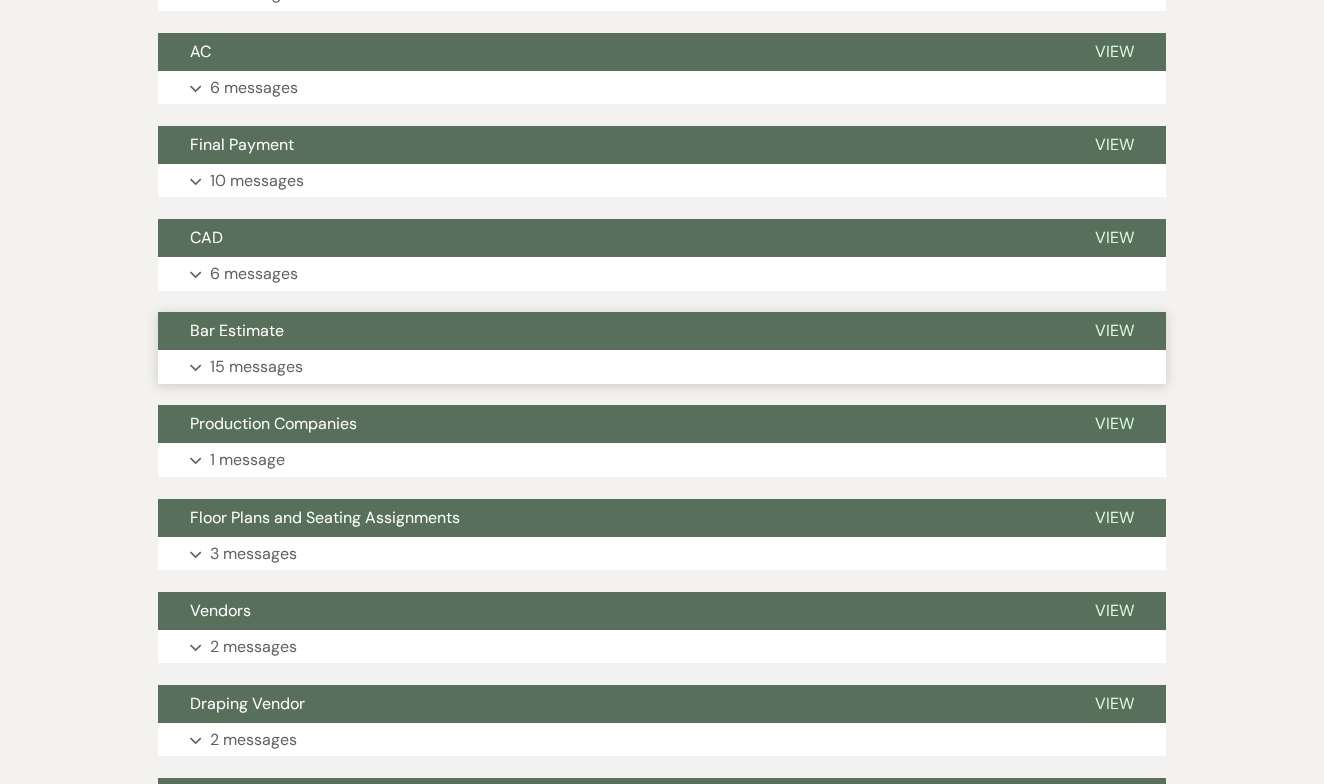 click on "View" at bounding box center [1114, 330] 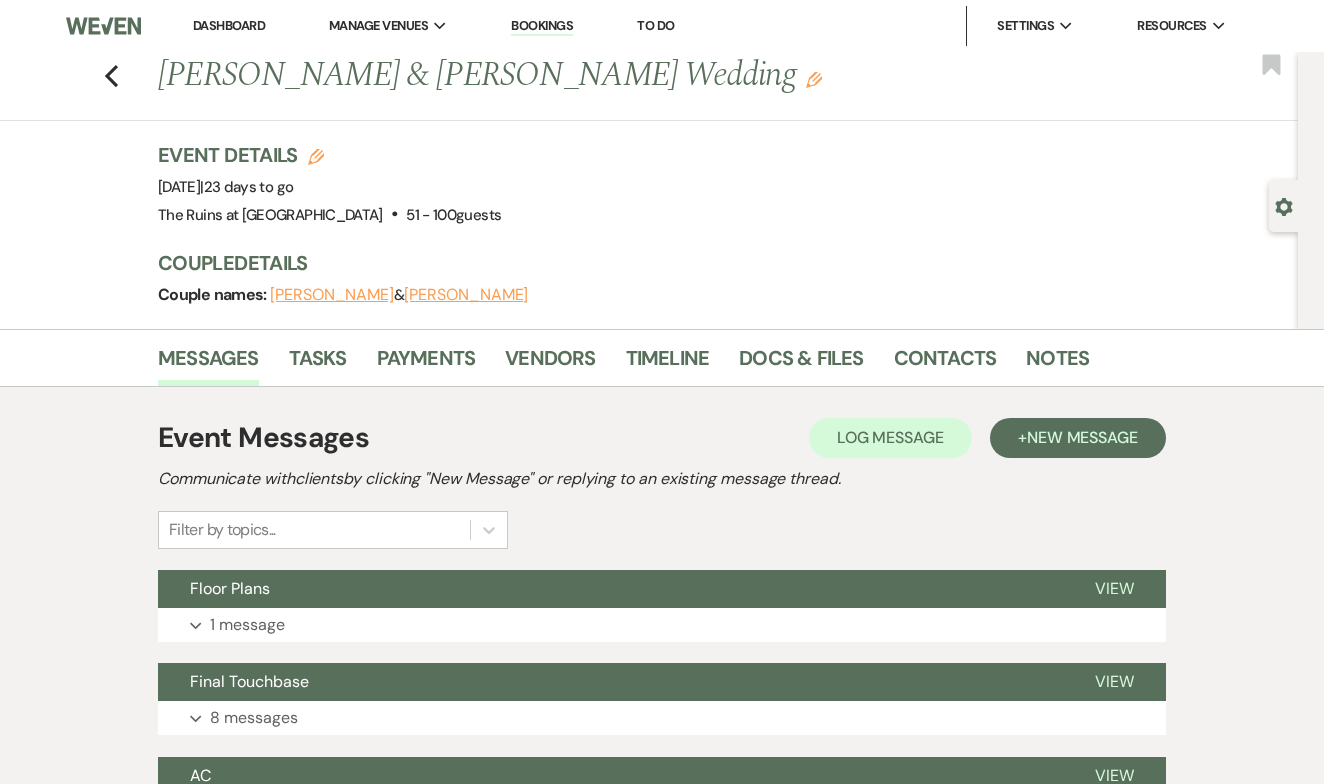 scroll, scrollTop: 0, scrollLeft: 0, axis: both 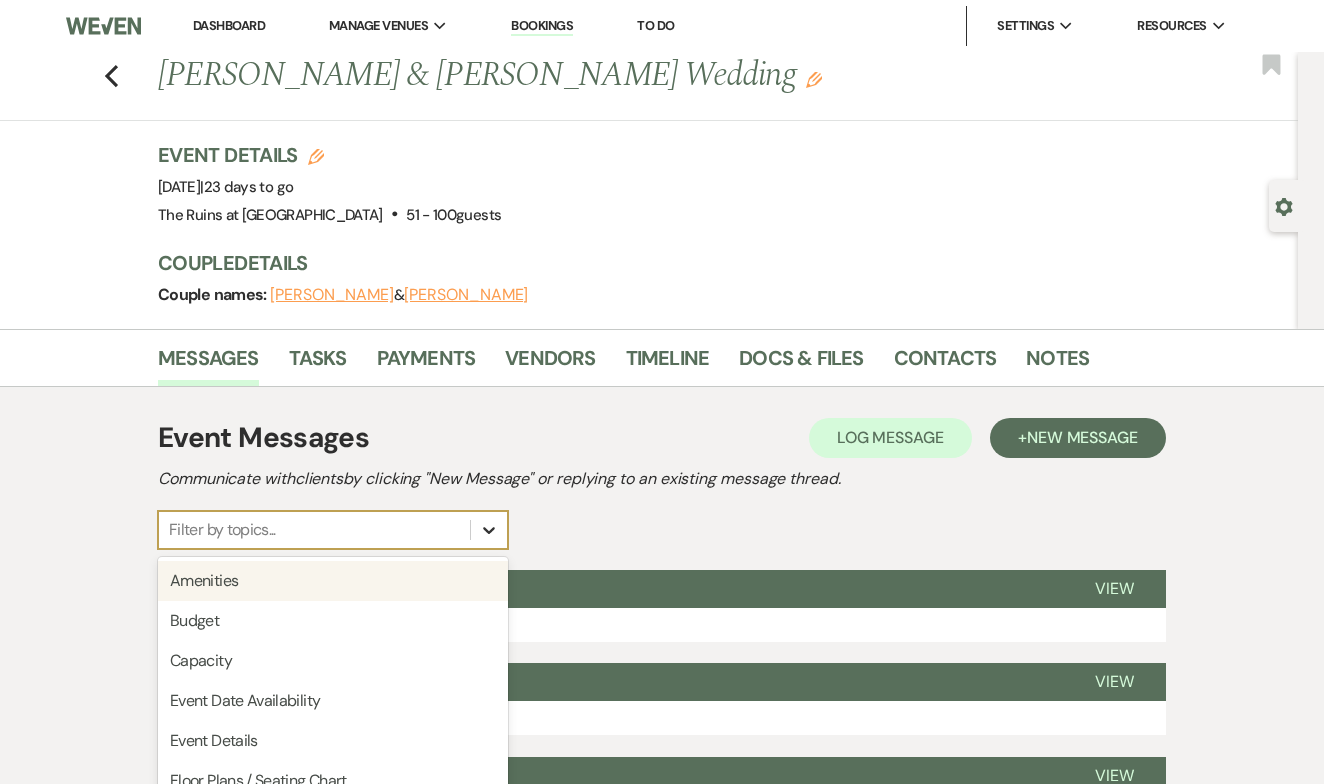 click on "option Amenities focused, 1 of 20. 20 results available. Use Up and Down to choose options, press Enter to select the currently focused option, press Escape to exit the menu, press Tab to select the option and exit the menu. Filter by topics... Amenities Budget Capacity Event Date Availability Event Details Floor Plans / Seating Chart Follow-ups Guest Count Home rental Insurance Local accommodations Mandatory rentals Menu Payment Policies Price Rental Agreement Touring Vendors Other" at bounding box center [333, 530] 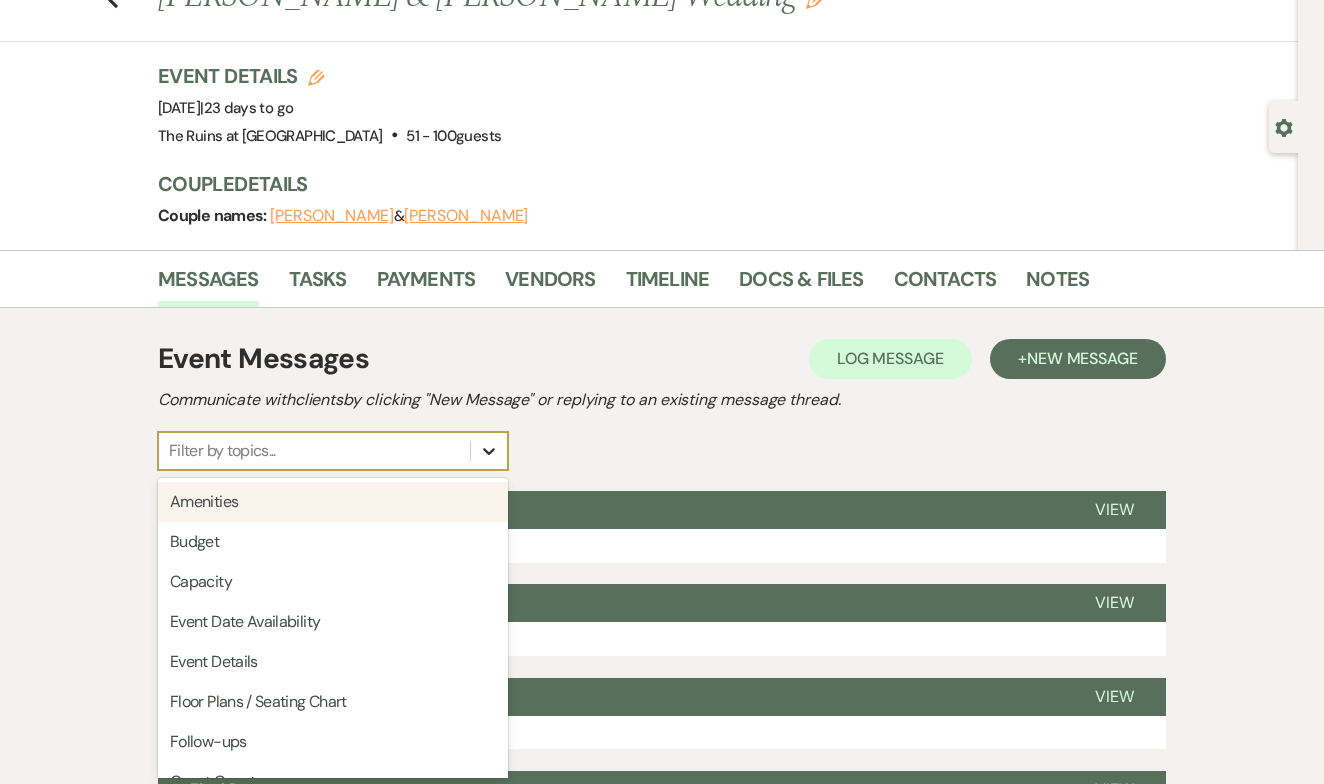 scroll, scrollTop: 80, scrollLeft: 0, axis: vertical 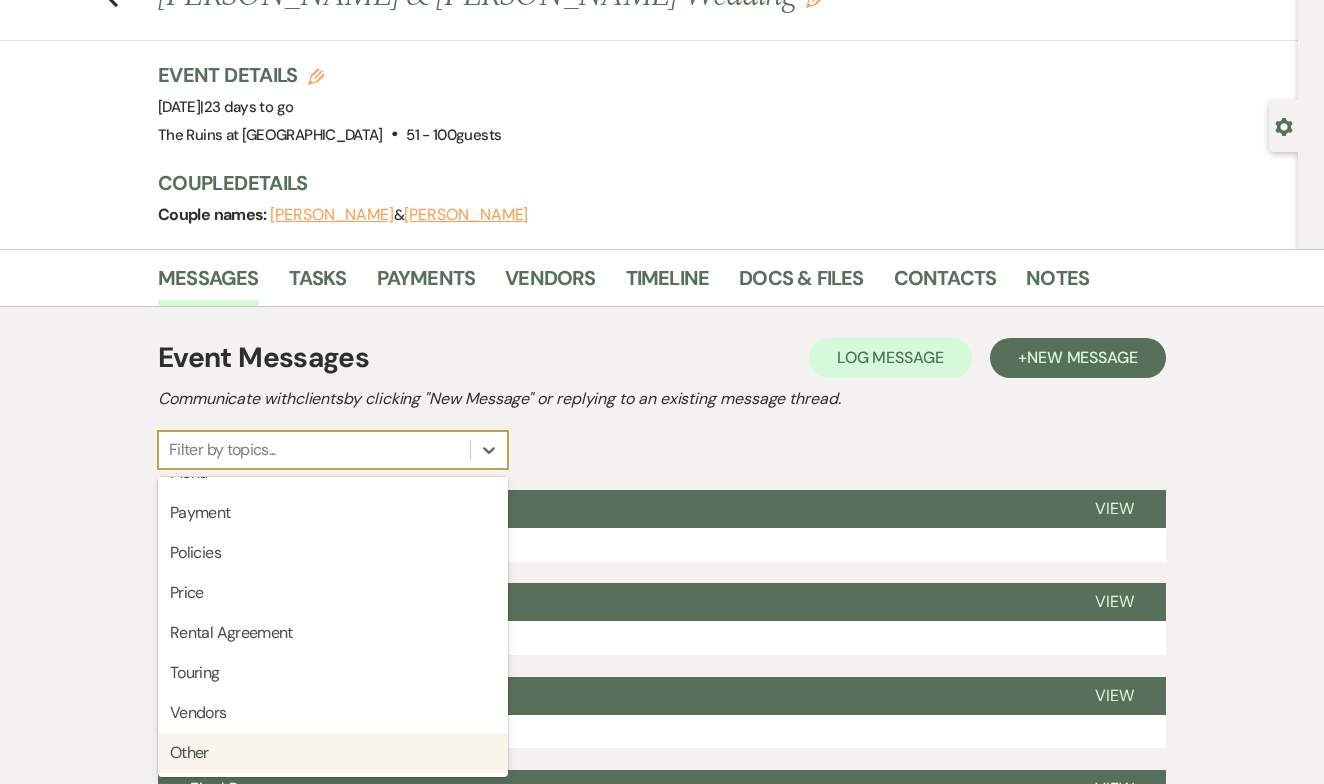 click on "Other" at bounding box center (333, 753) 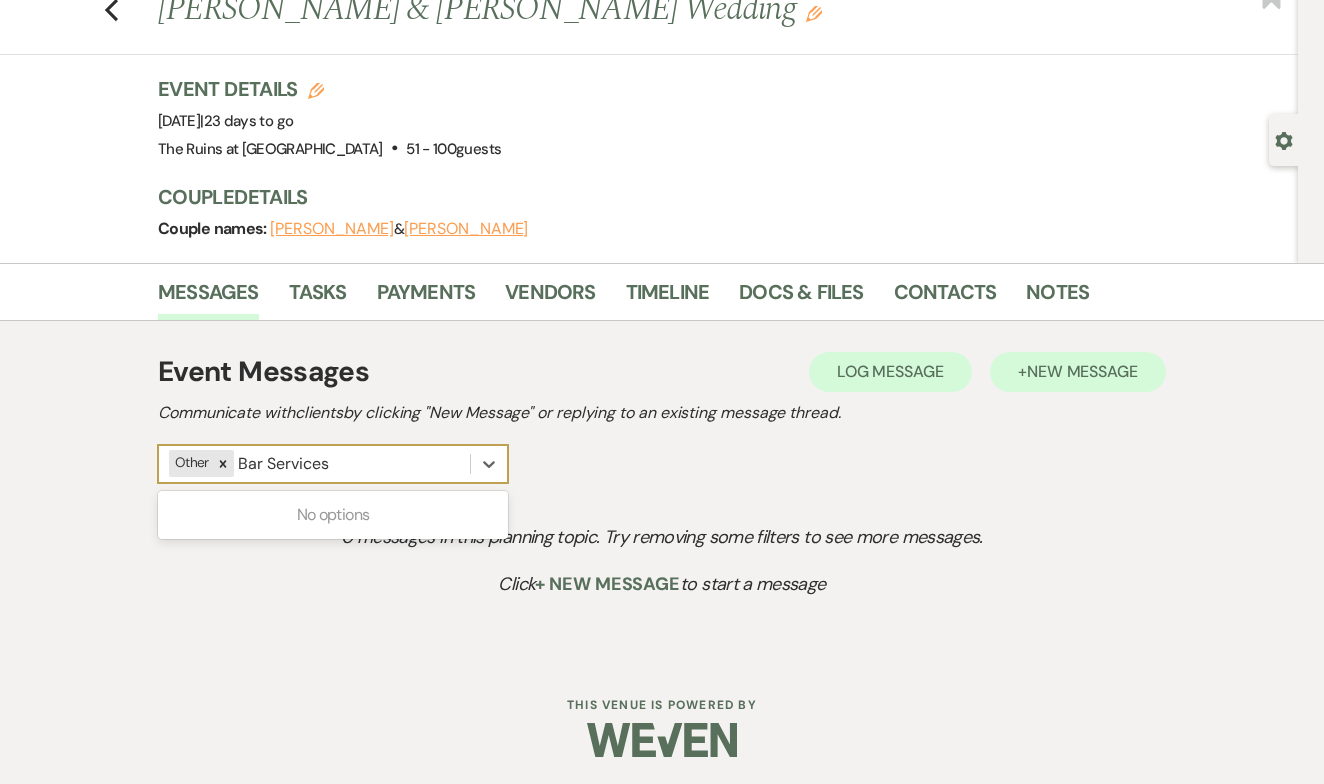 type on "Bar Services" 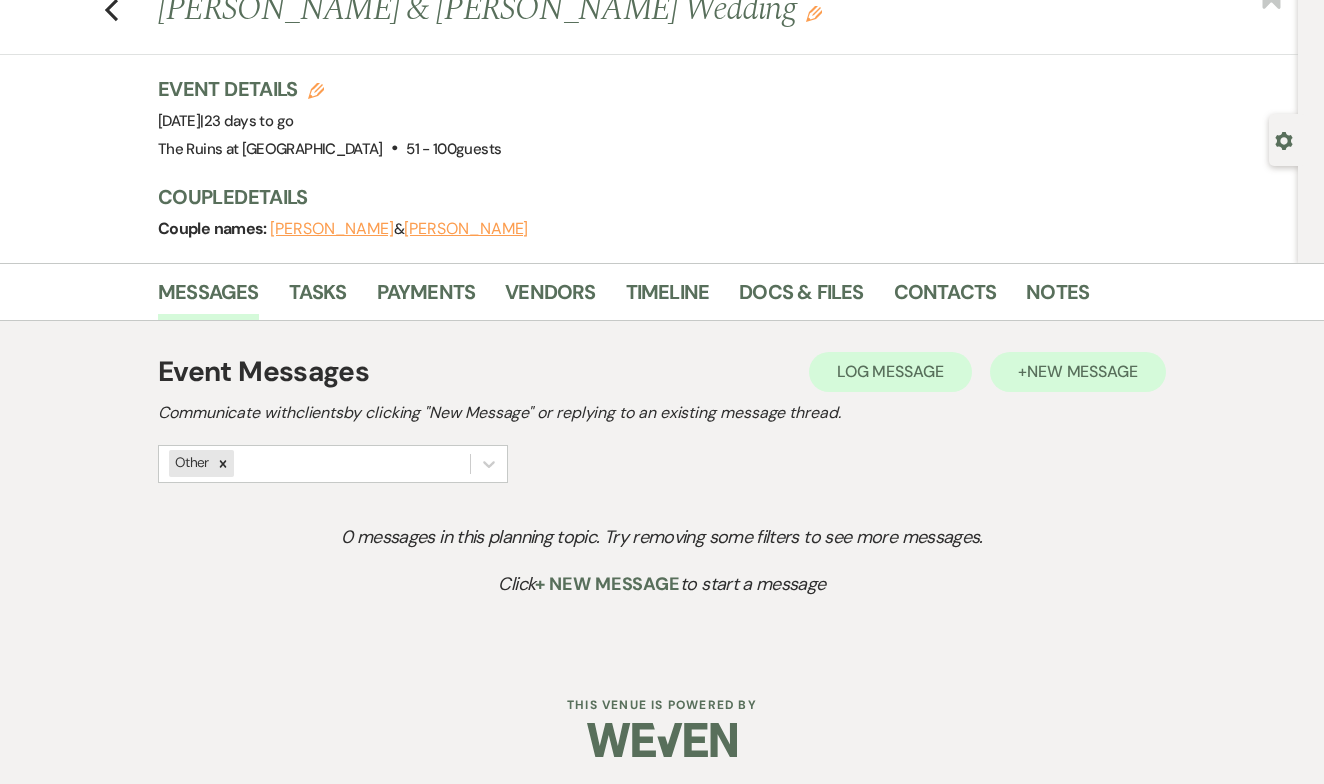 click on "New Message" at bounding box center [1082, 371] 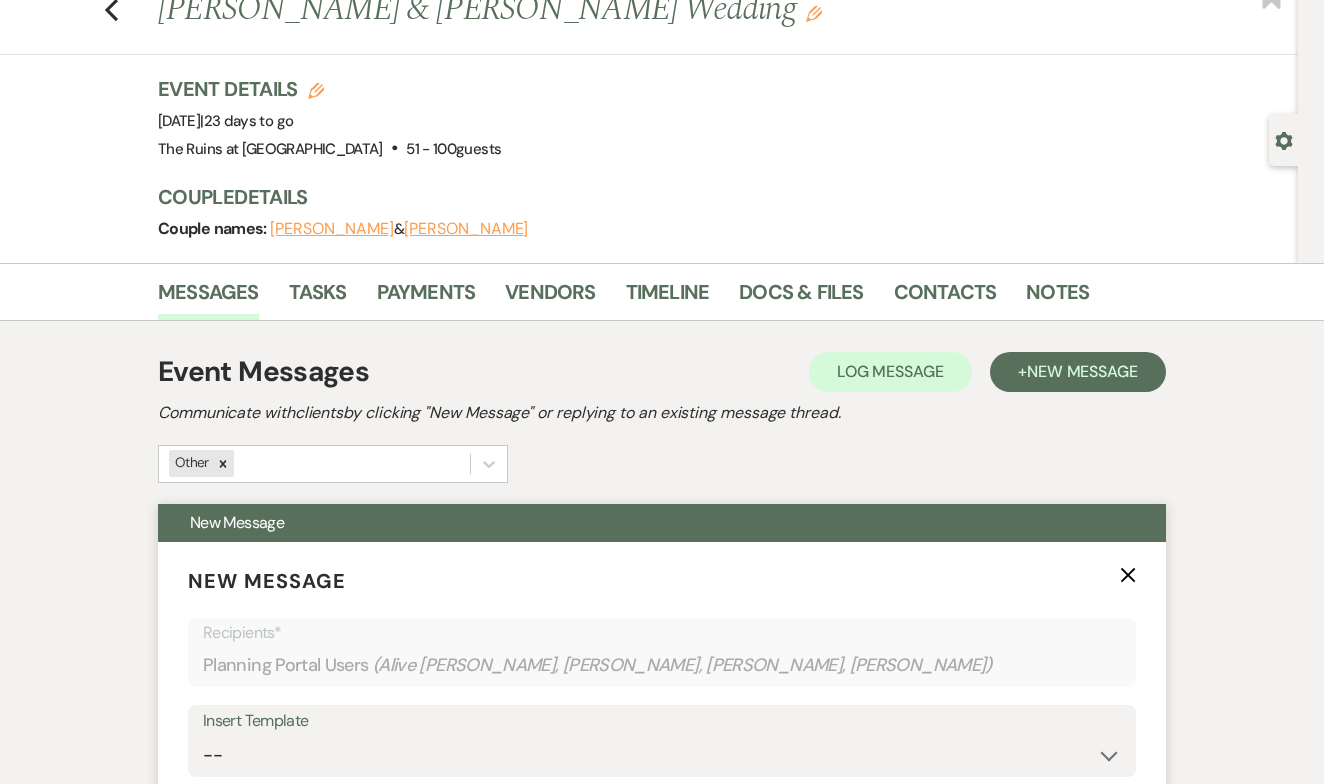click on "New Message" at bounding box center (662, 523) 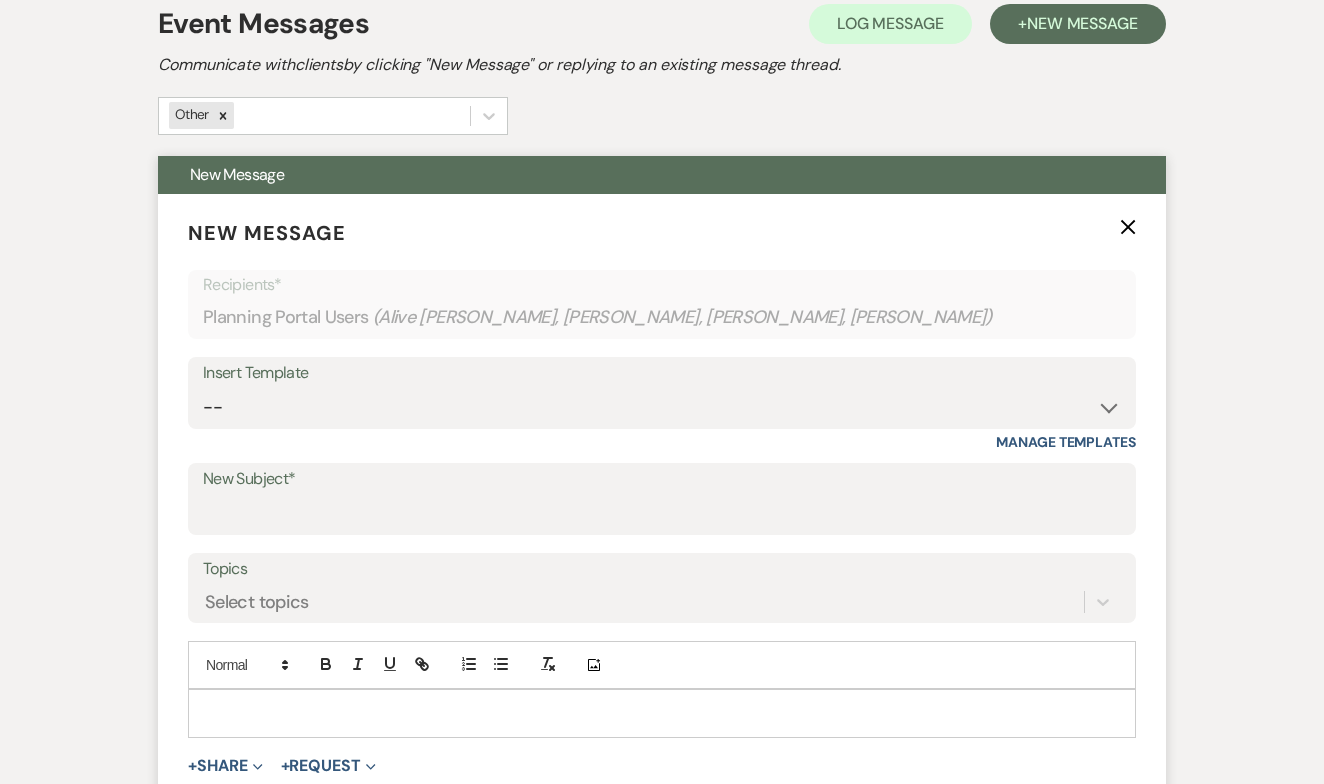 scroll, scrollTop: 436, scrollLeft: 0, axis: vertical 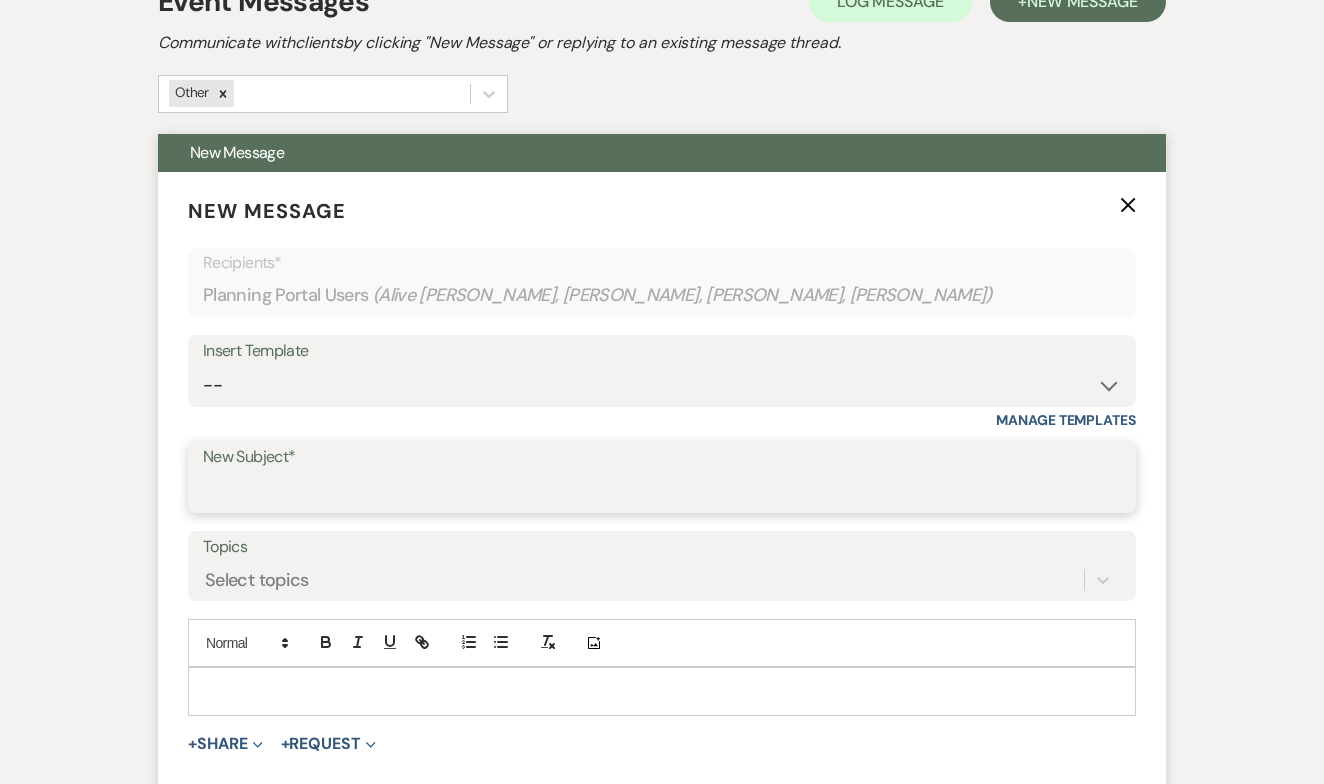click on "New Subject*" at bounding box center (662, 491) 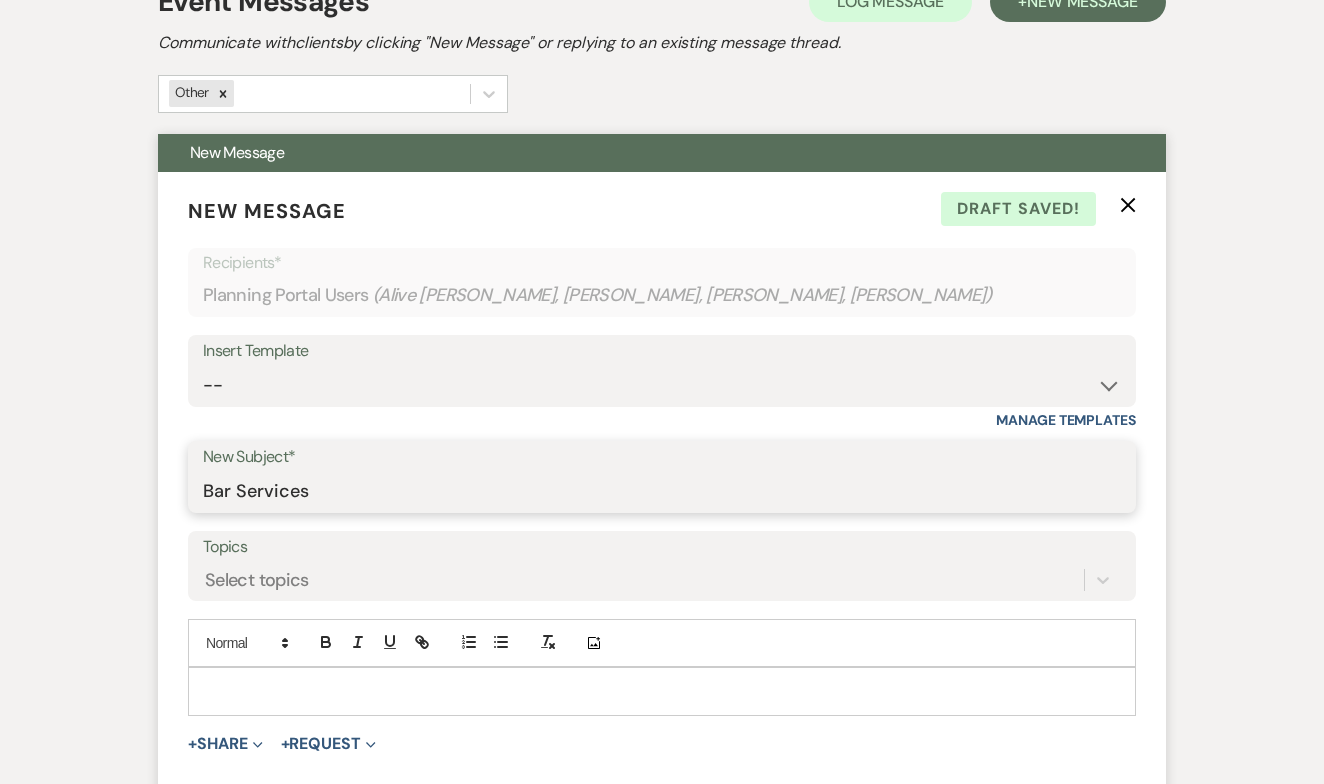 type on "Bar Services" 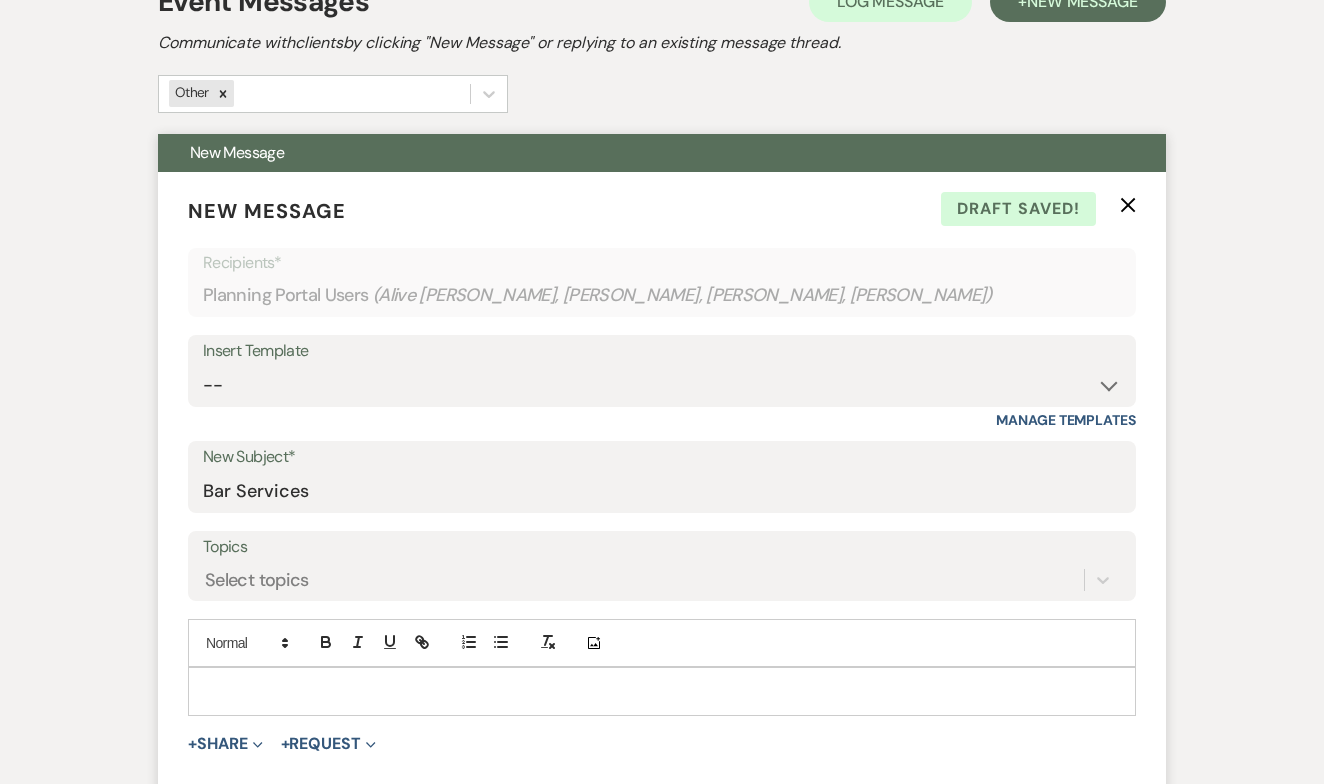 click at bounding box center [662, 691] 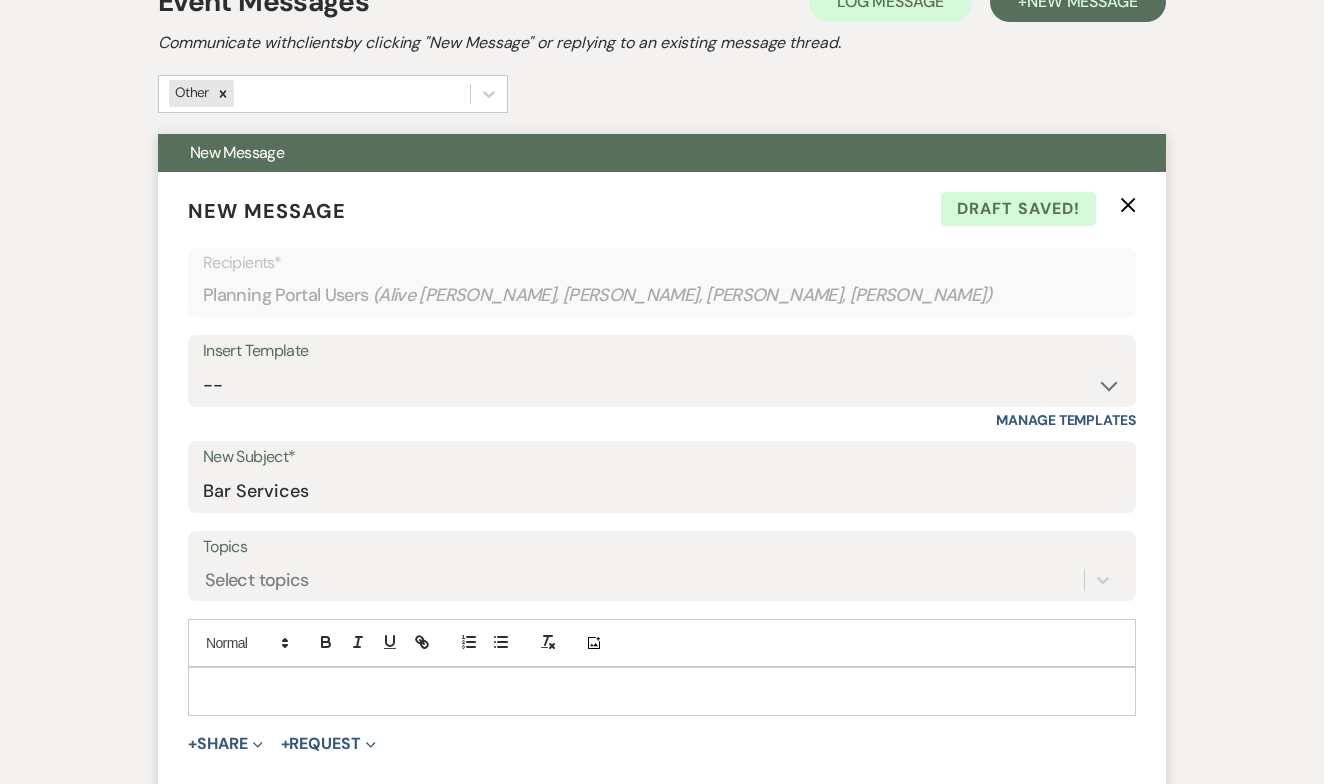type 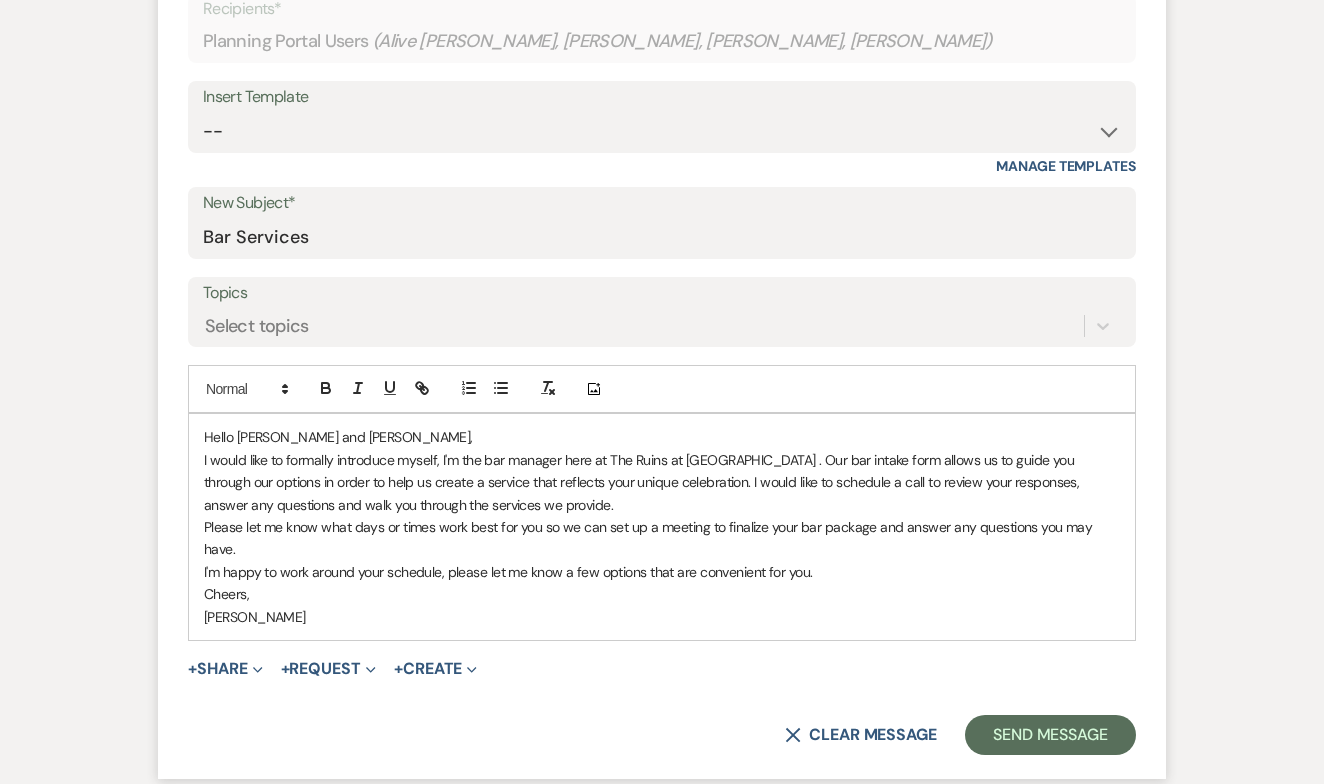 scroll, scrollTop: 709, scrollLeft: 0, axis: vertical 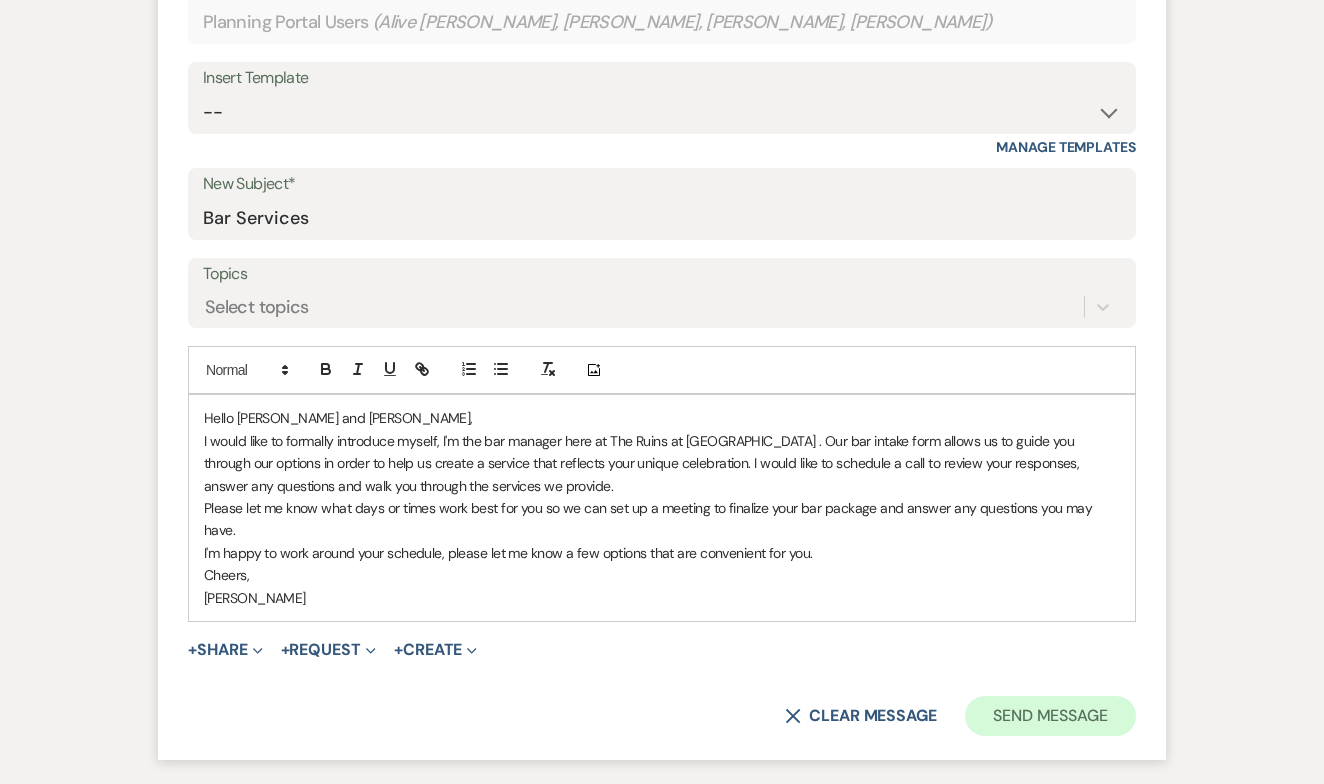 click on "Send Message" at bounding box center [1050, 716] 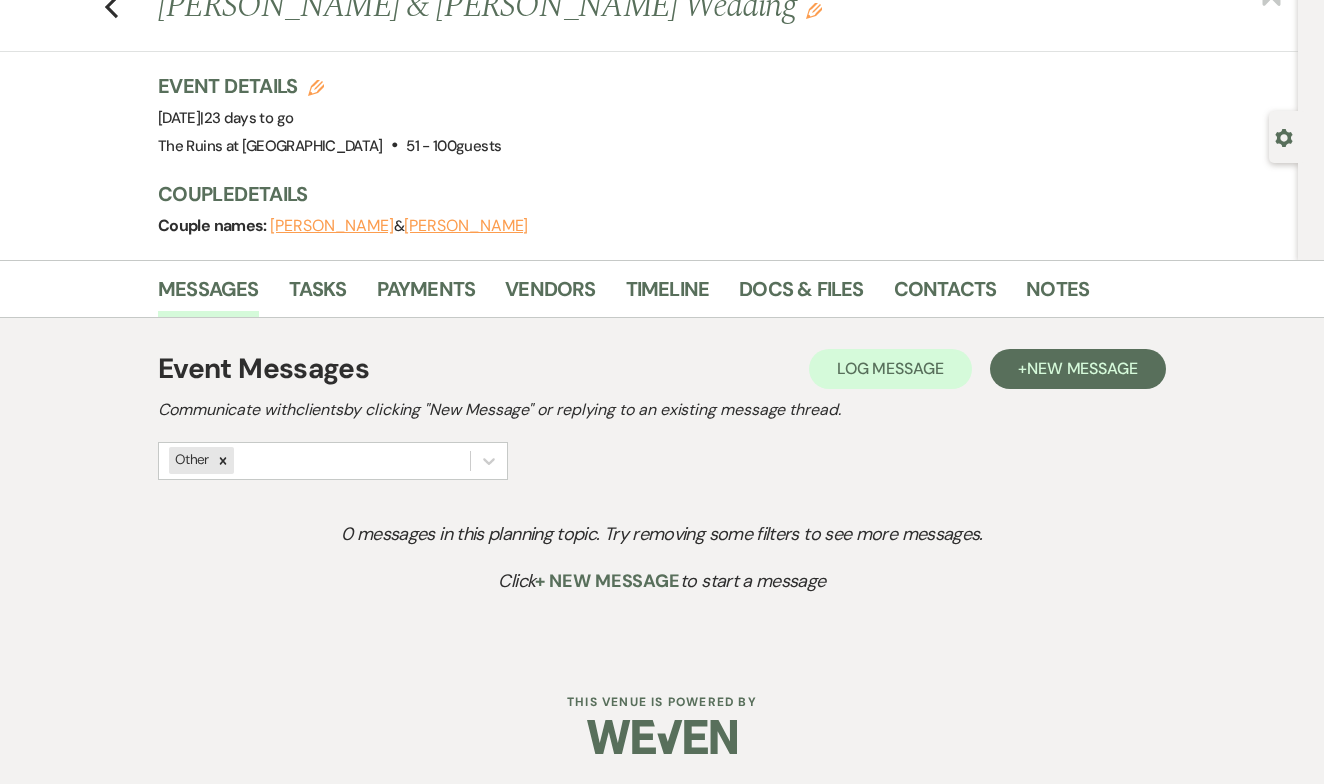 scroll, scrollTop: 66, scrollLeft: 0, axis: vertical 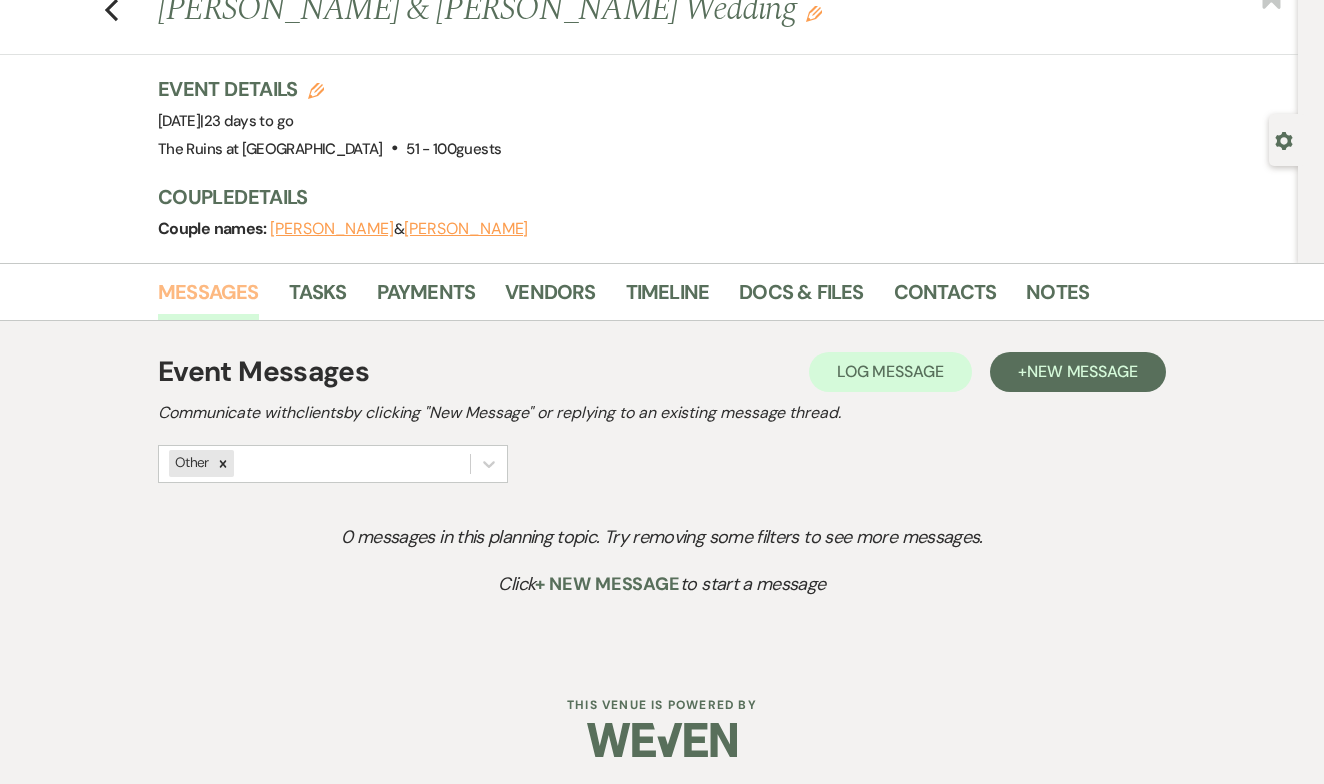 click on "Messages" at bounding box center [208, 298] 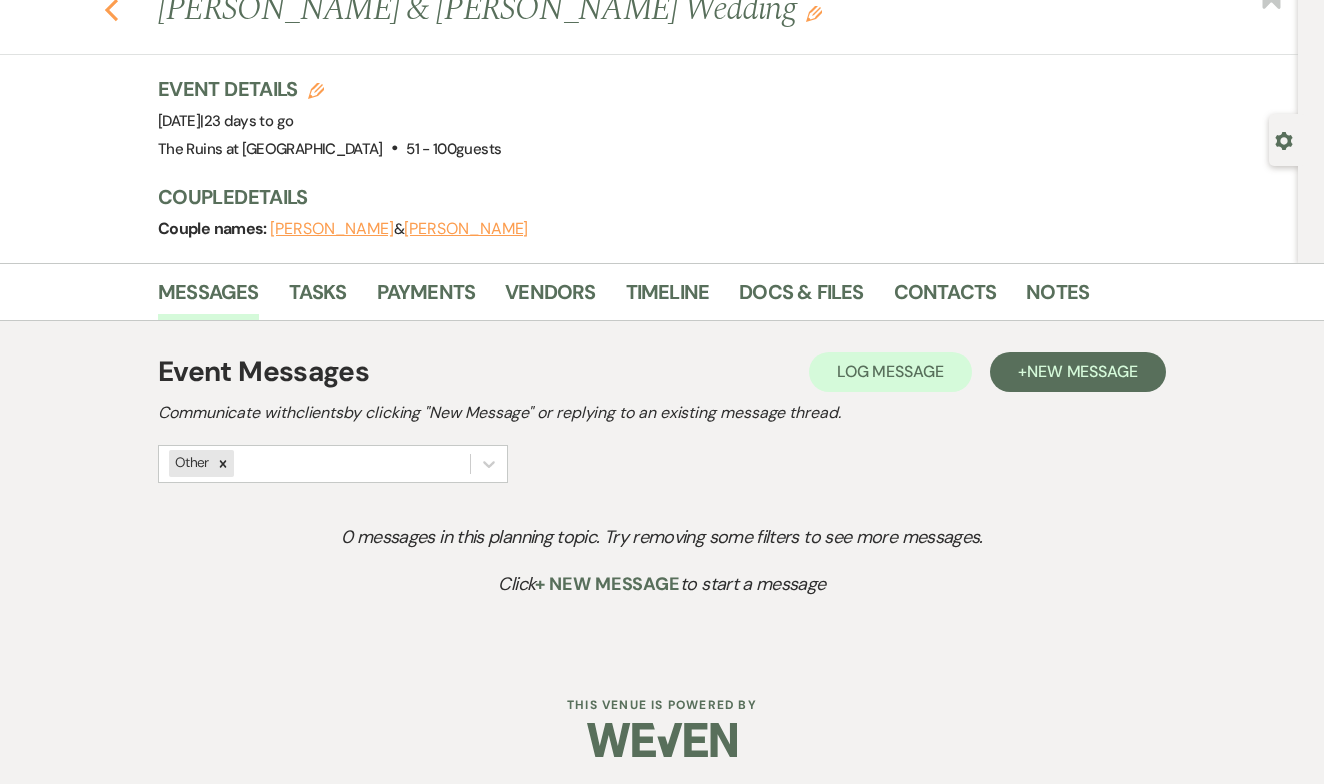 click 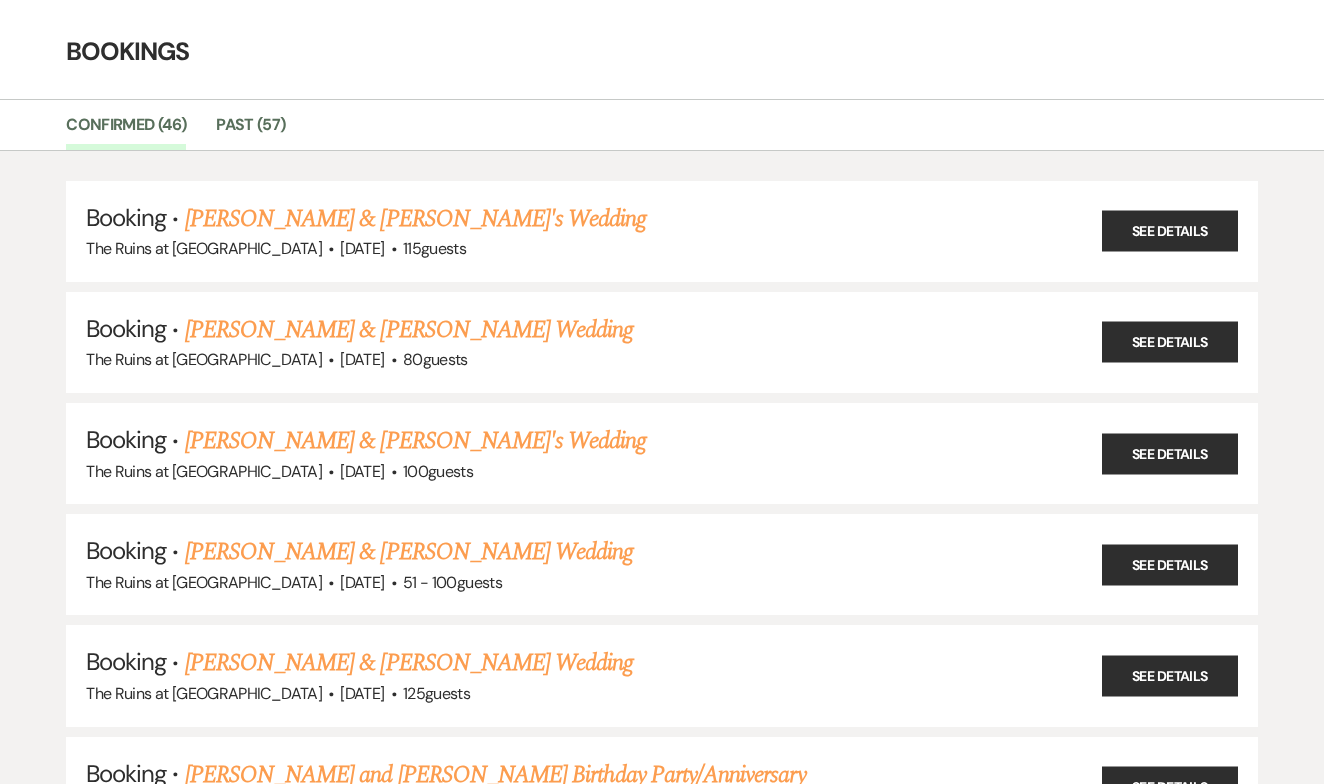scroll, scrollTop: 0, scrollLeft: 0, axis: both 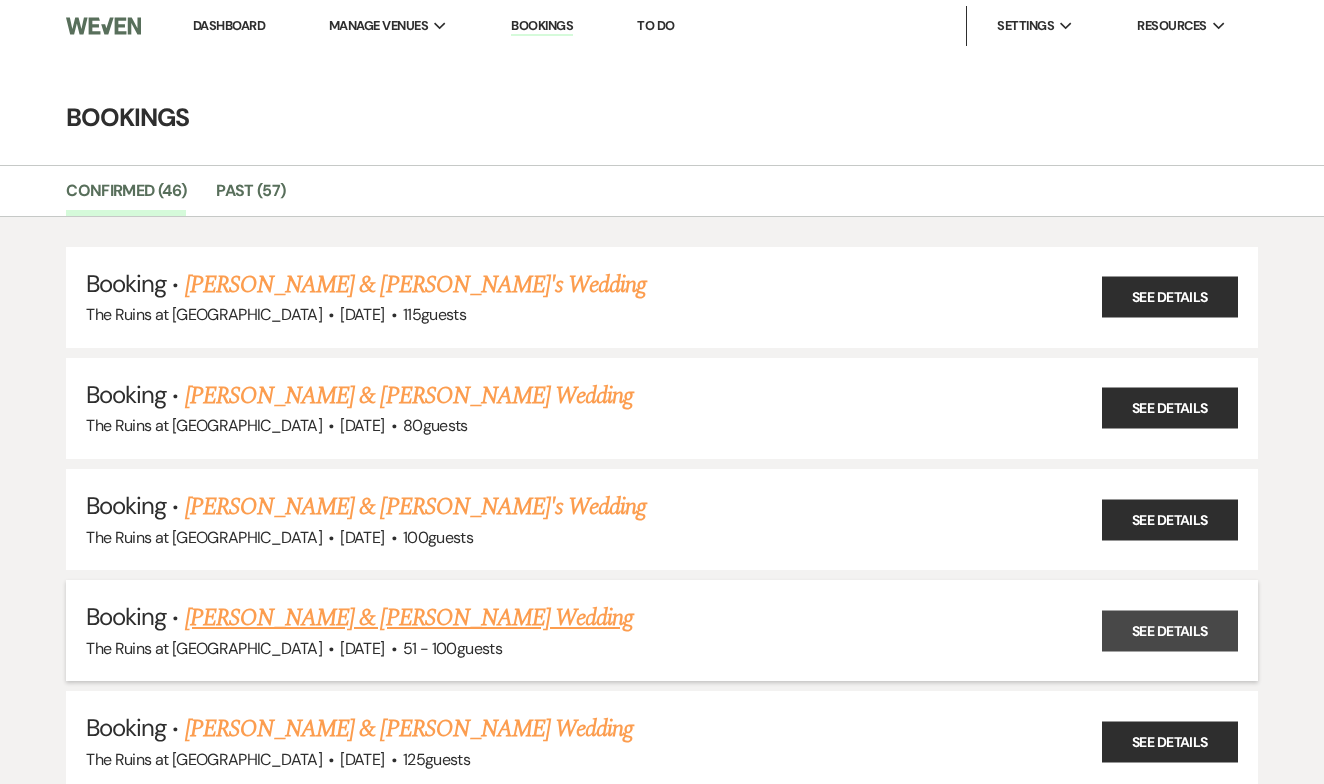 click on "See Details" at bounding box center (1170, 630) 